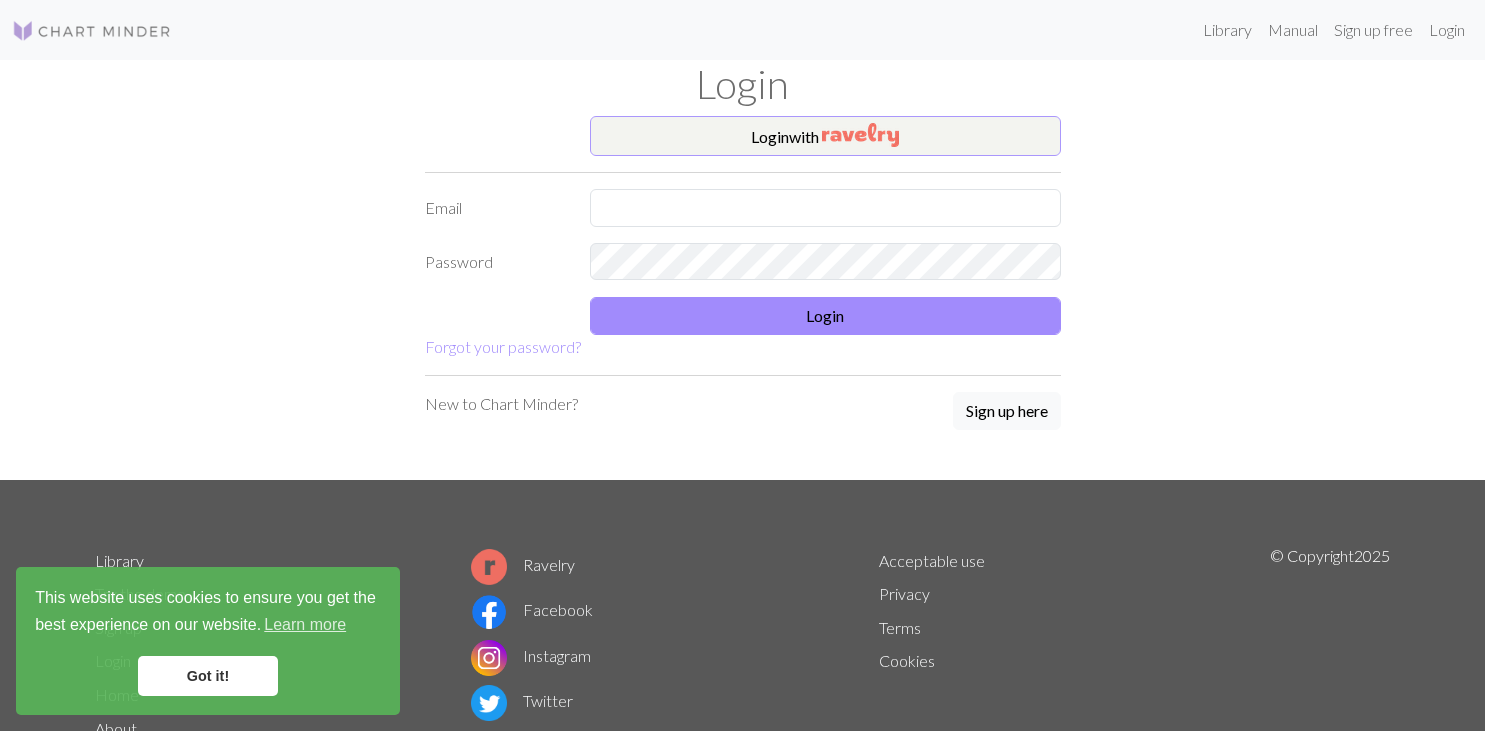 scroll, scrollTop: 0, scrollLeft: 0, axis: both 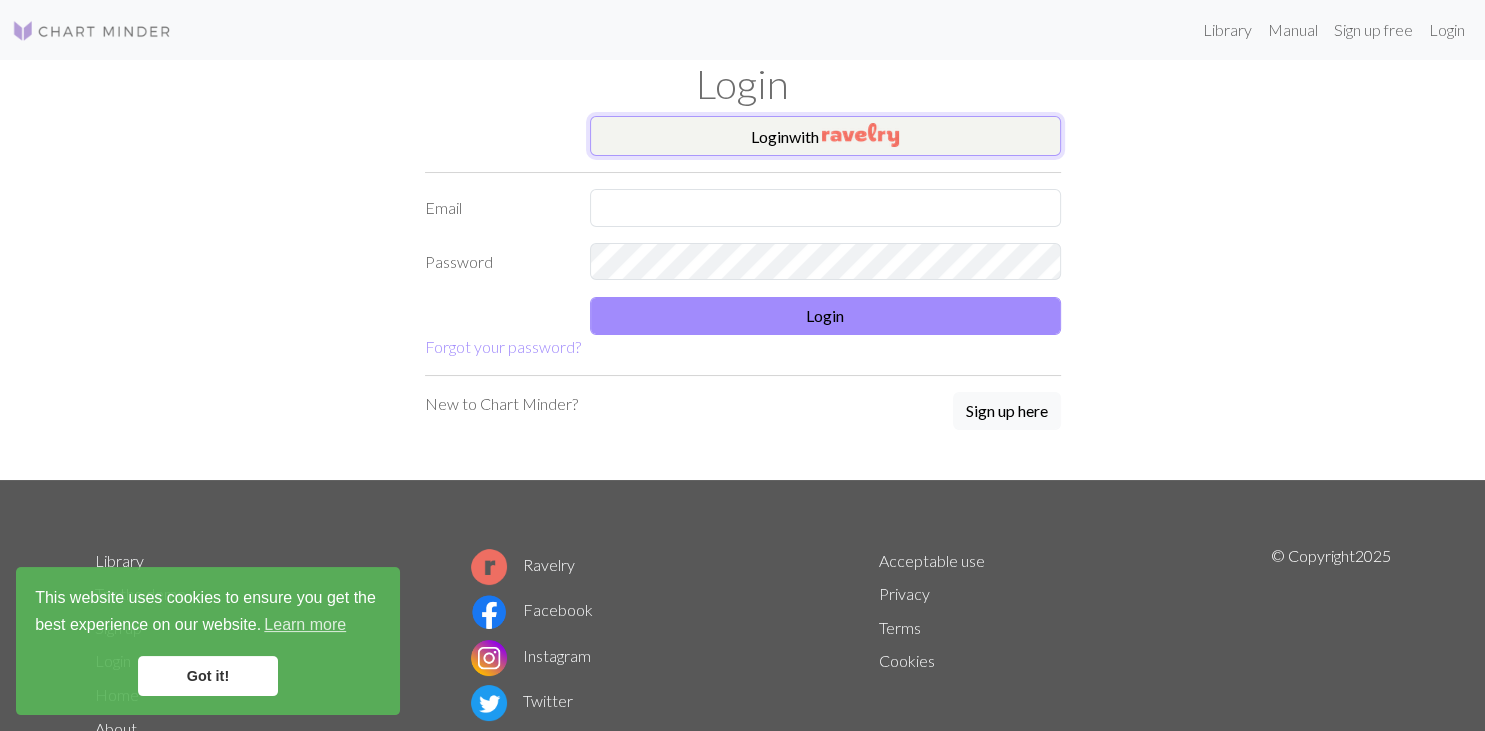 click on "Login  with" at bounding box center [825, 136] 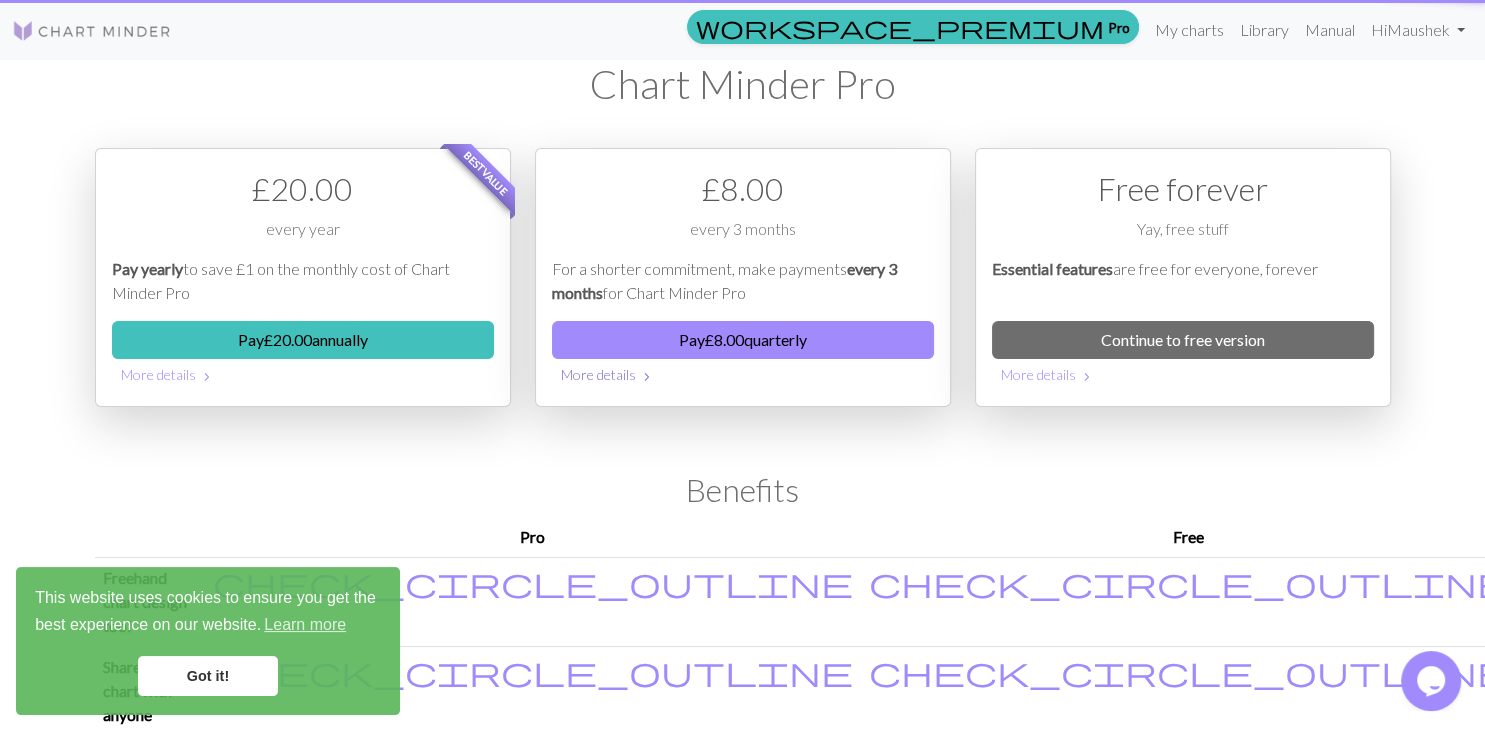 scroll, scrollTop: 0, scrollLeft: 0, axis: both 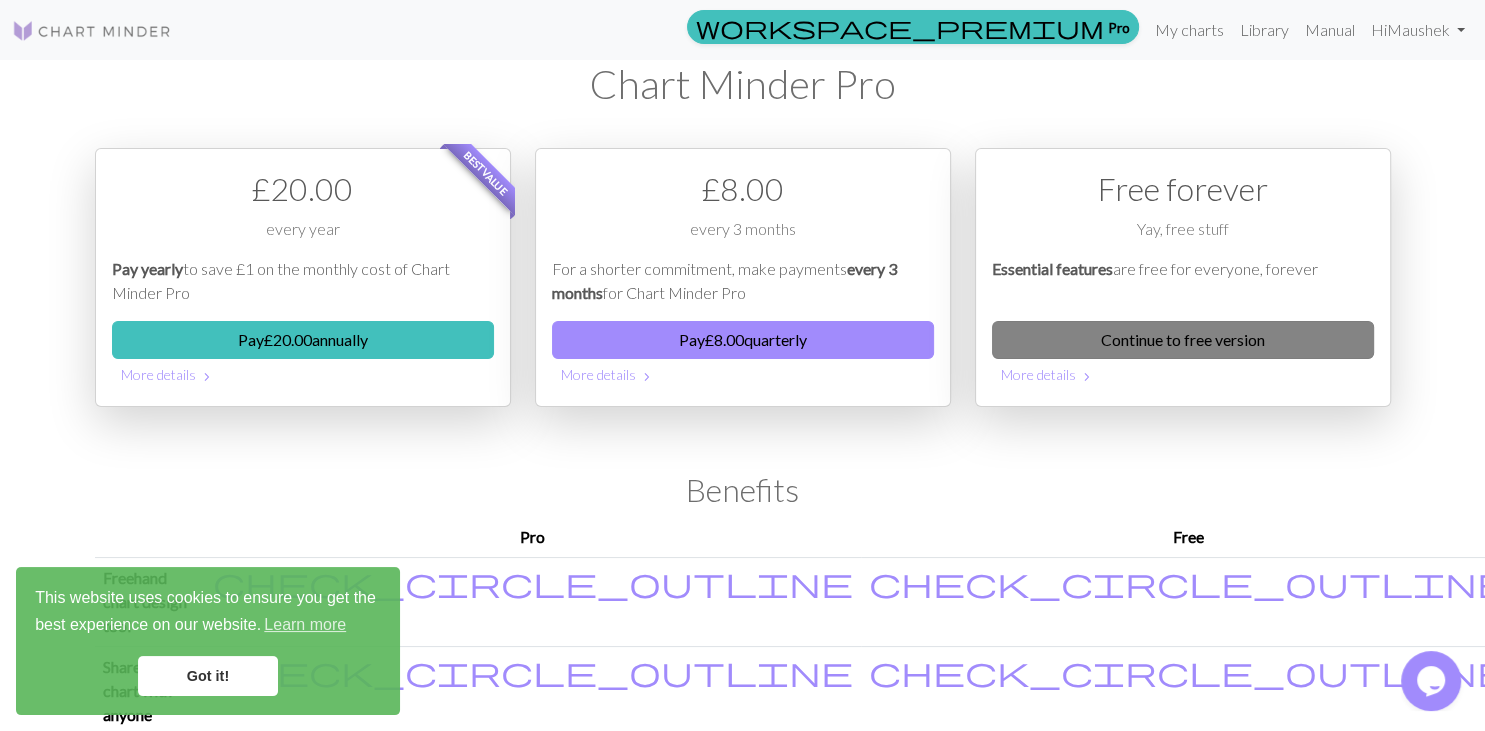 click on "Continue to free version" at bounding box center [1183, 340] 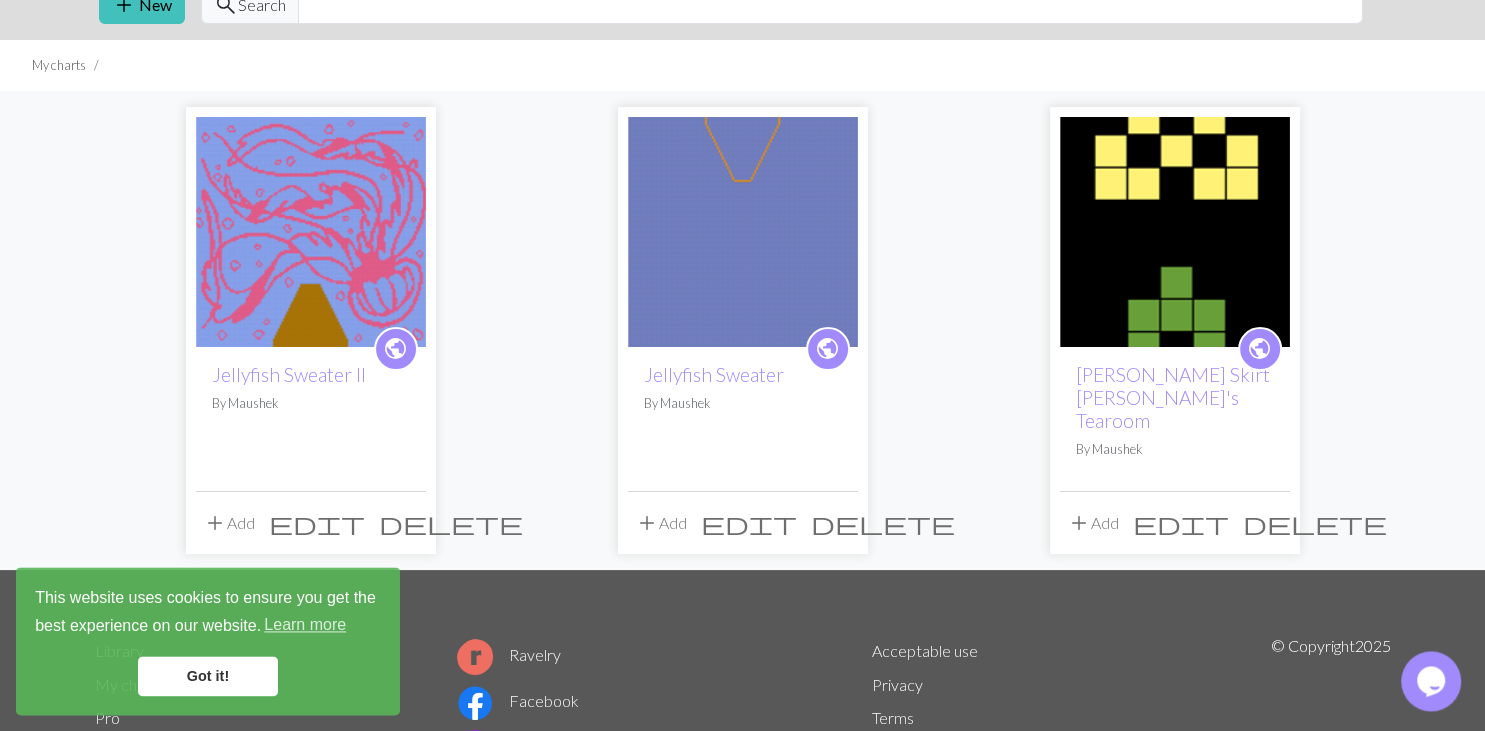 scroll, scrollTop: 0, scrollLeft: 0, axis: both 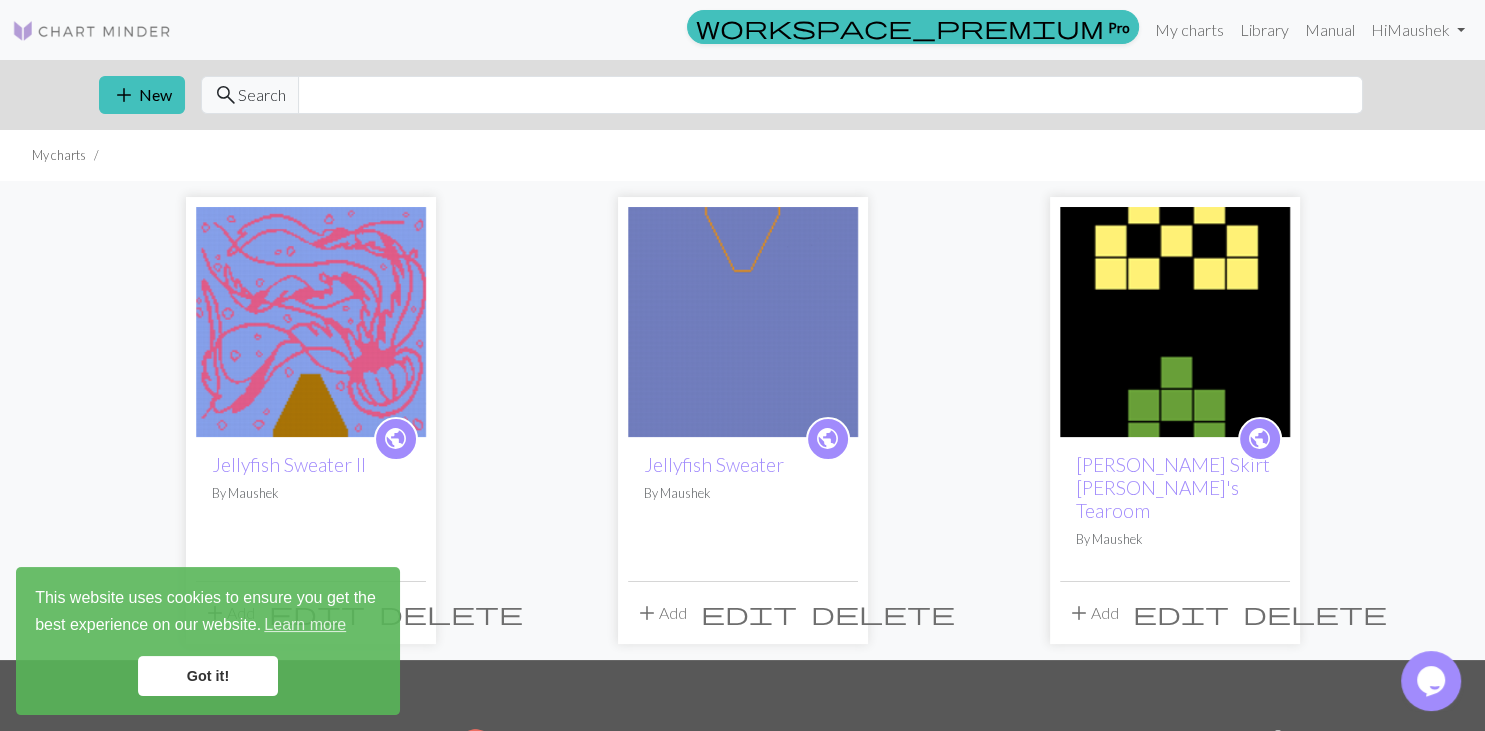 click at bounding box center (311, 322) 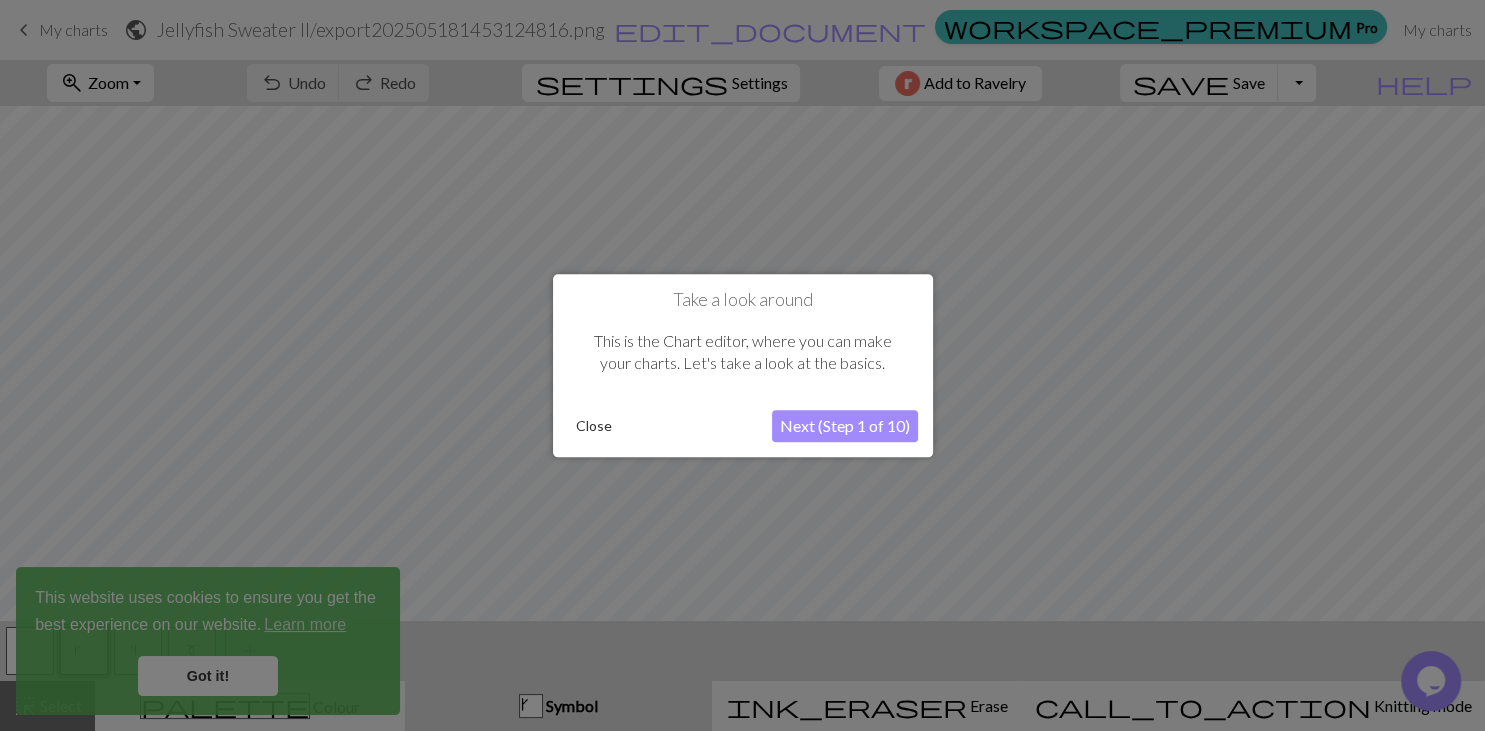 click on "Close" at bounding box center (594, 426) 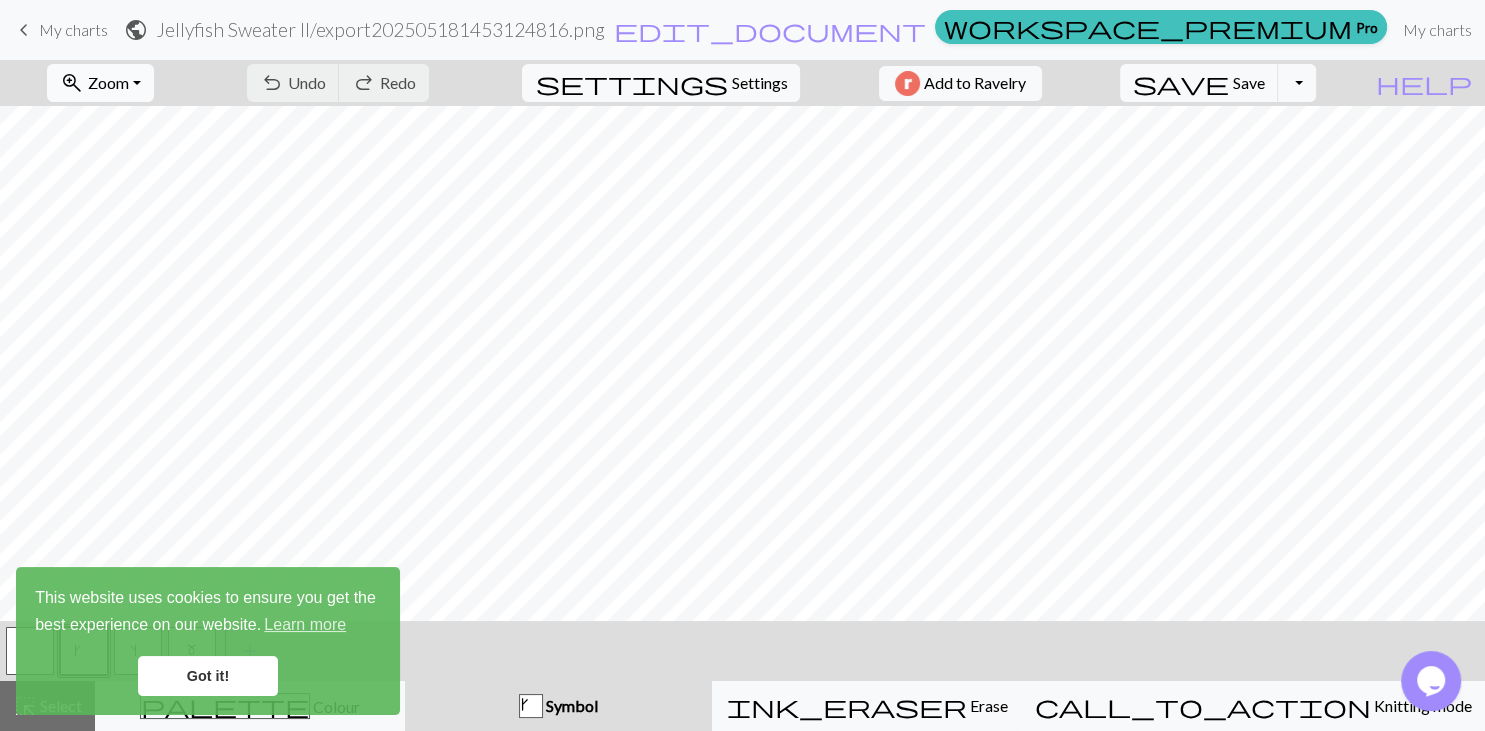 click on "Zoom" at bounding box center (108, 82) 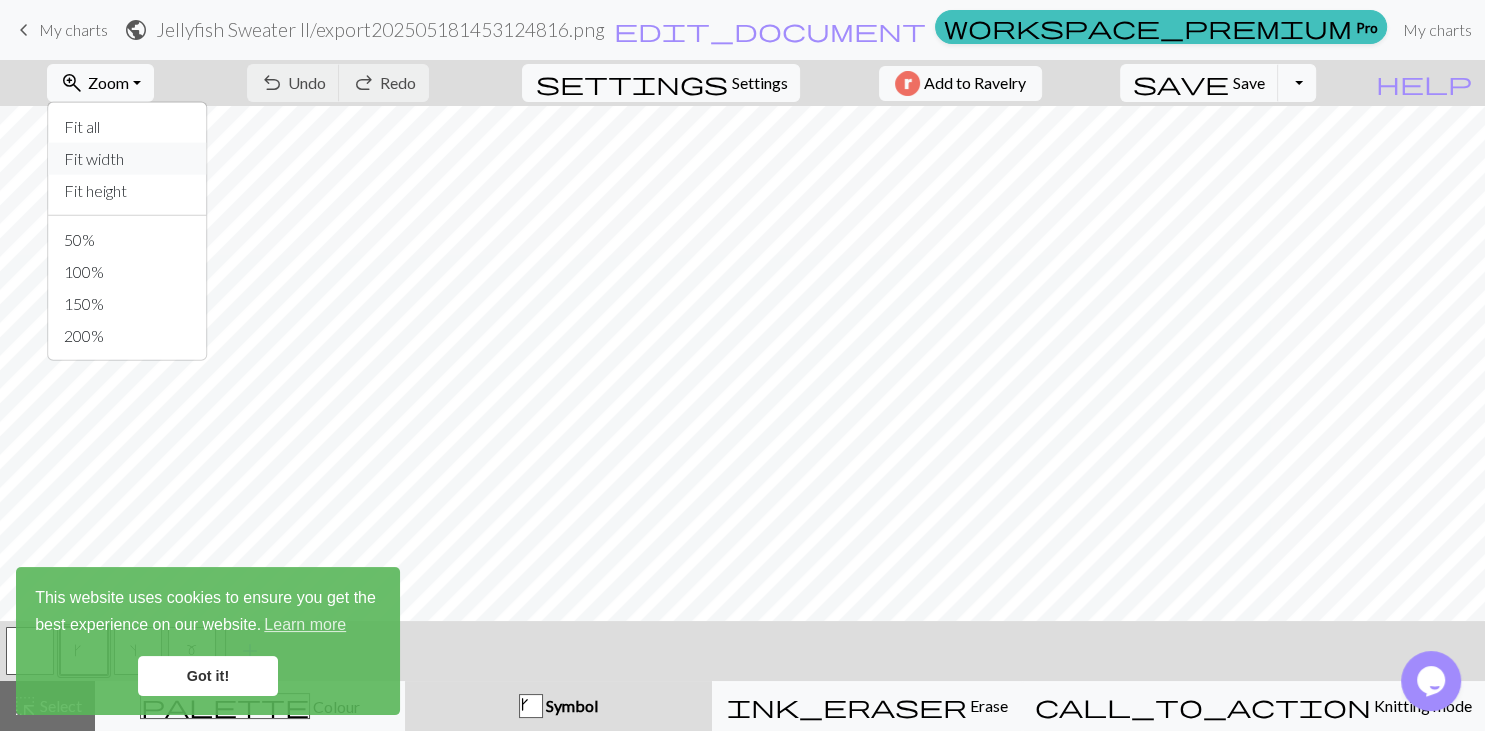 click on "Fit width" at bounding box center [127, 159] 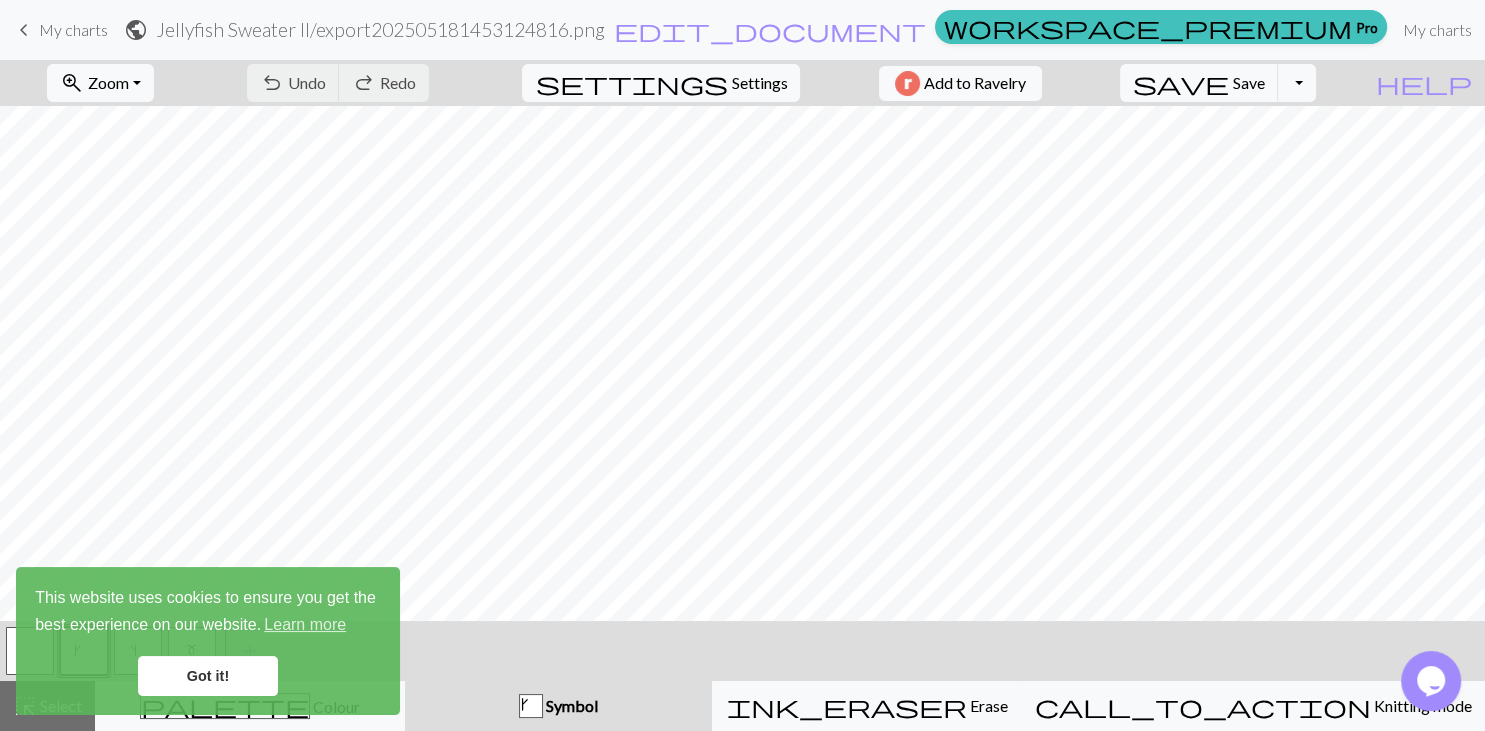 click on "Got it!" at bounding box center (208, 676) 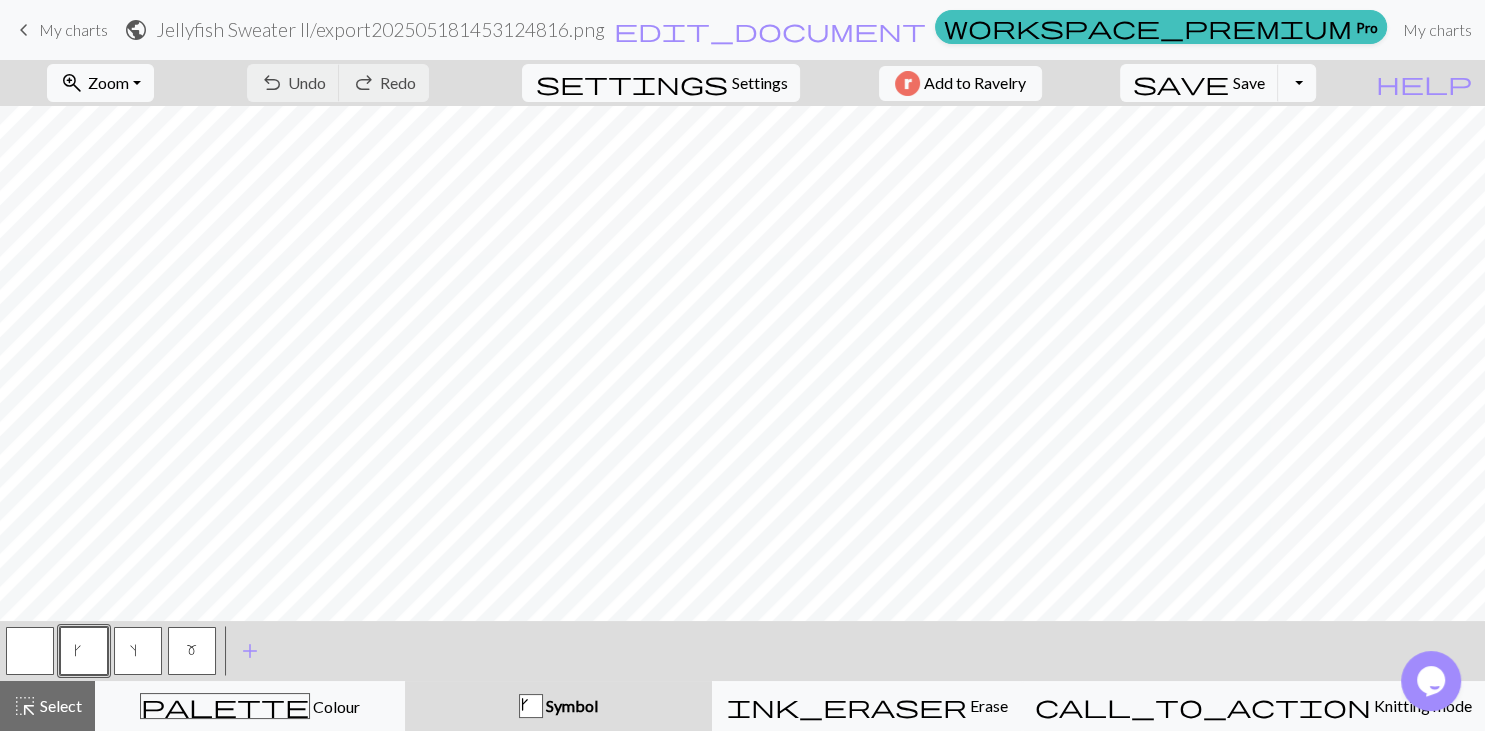 click at bounding box center (30, 651) 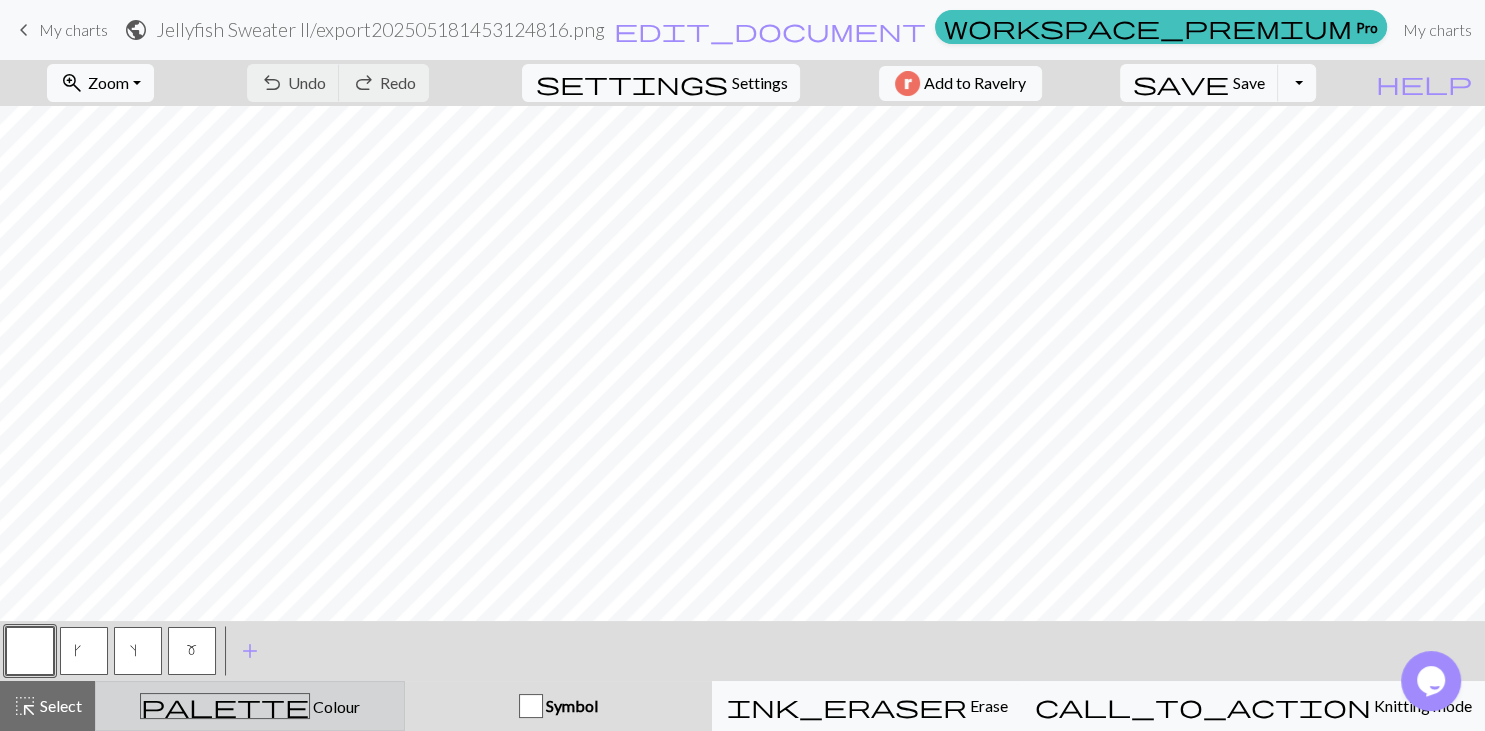 click on "palette   Colour   Colour" at bounding box center (250, 706) 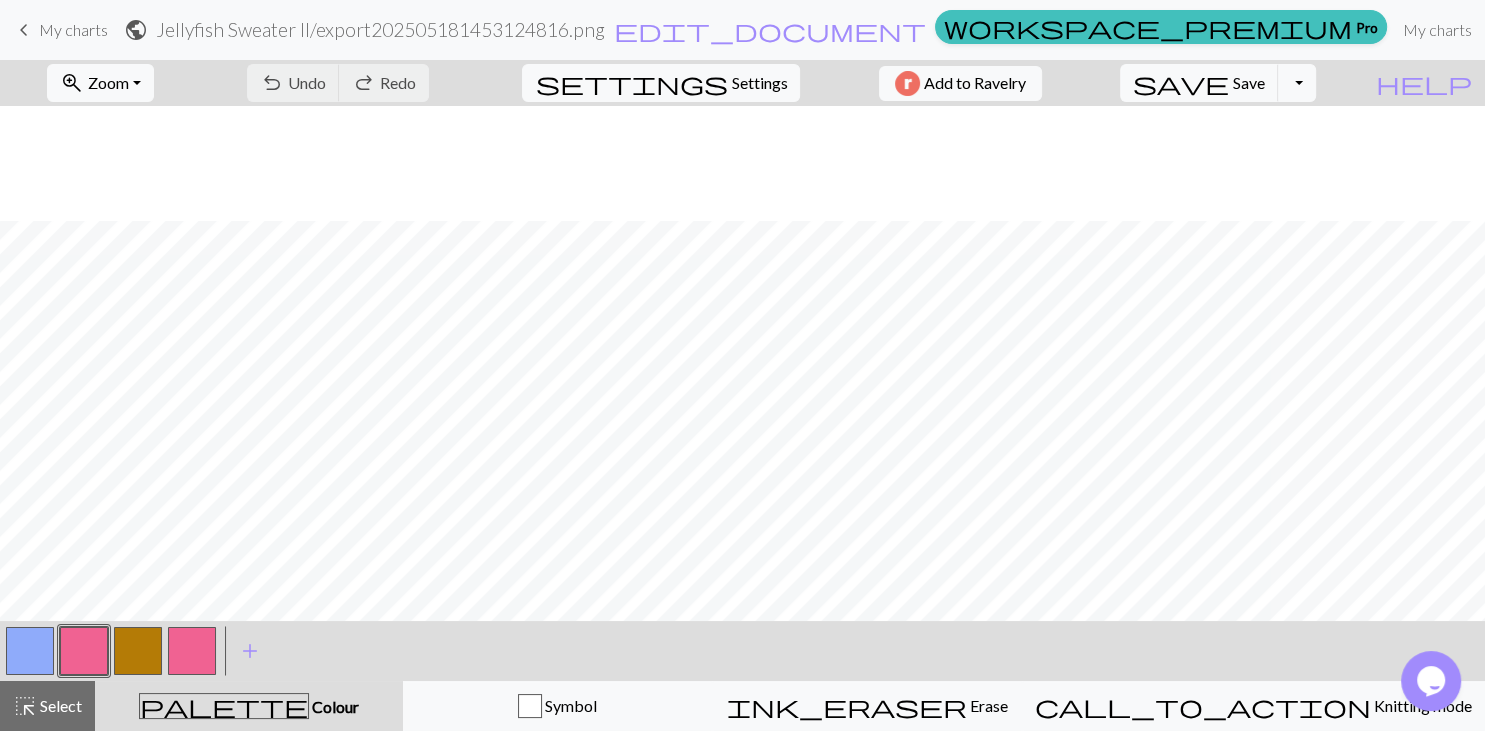 scroll, scrollTop: 115, scrollLeft: 0, axis: vertical 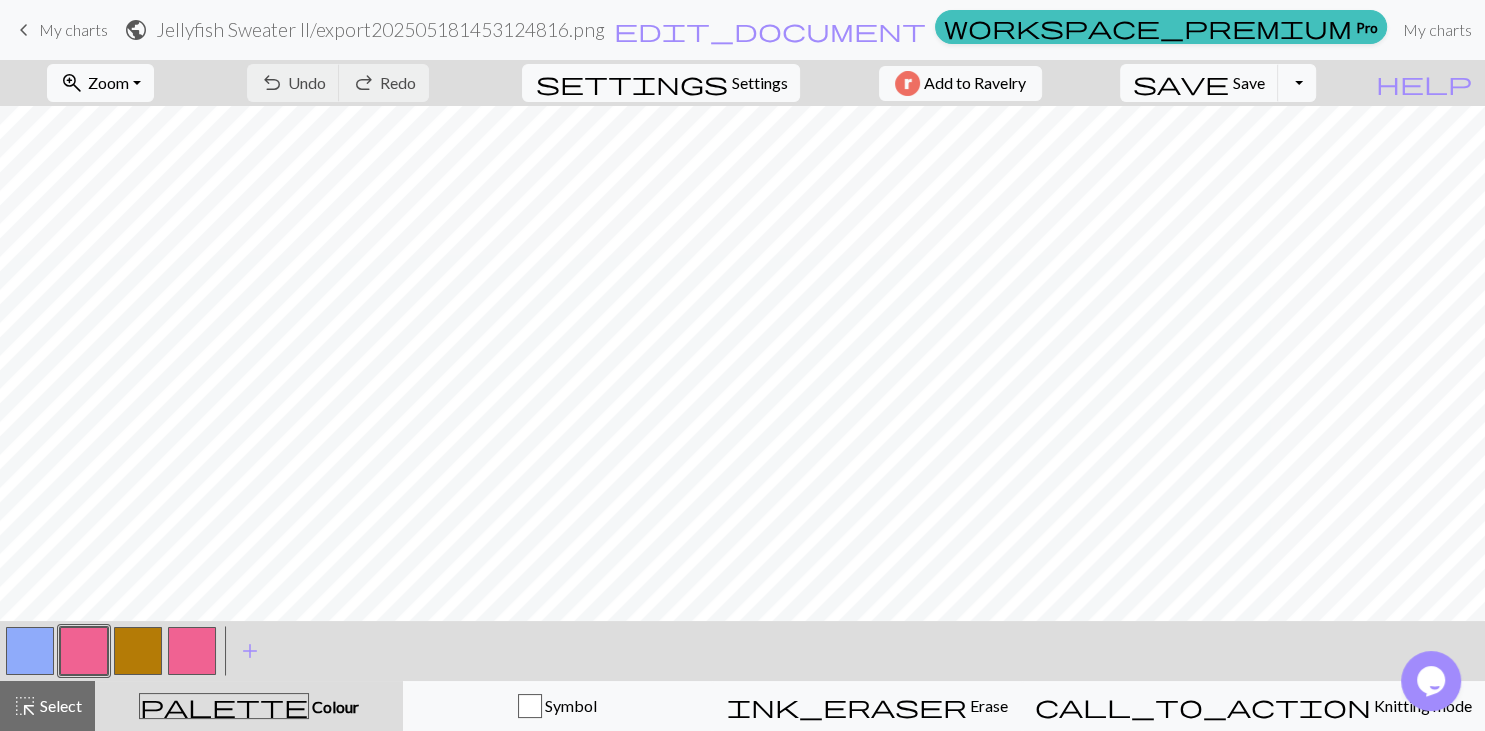 click at bounding box center (30, 651) 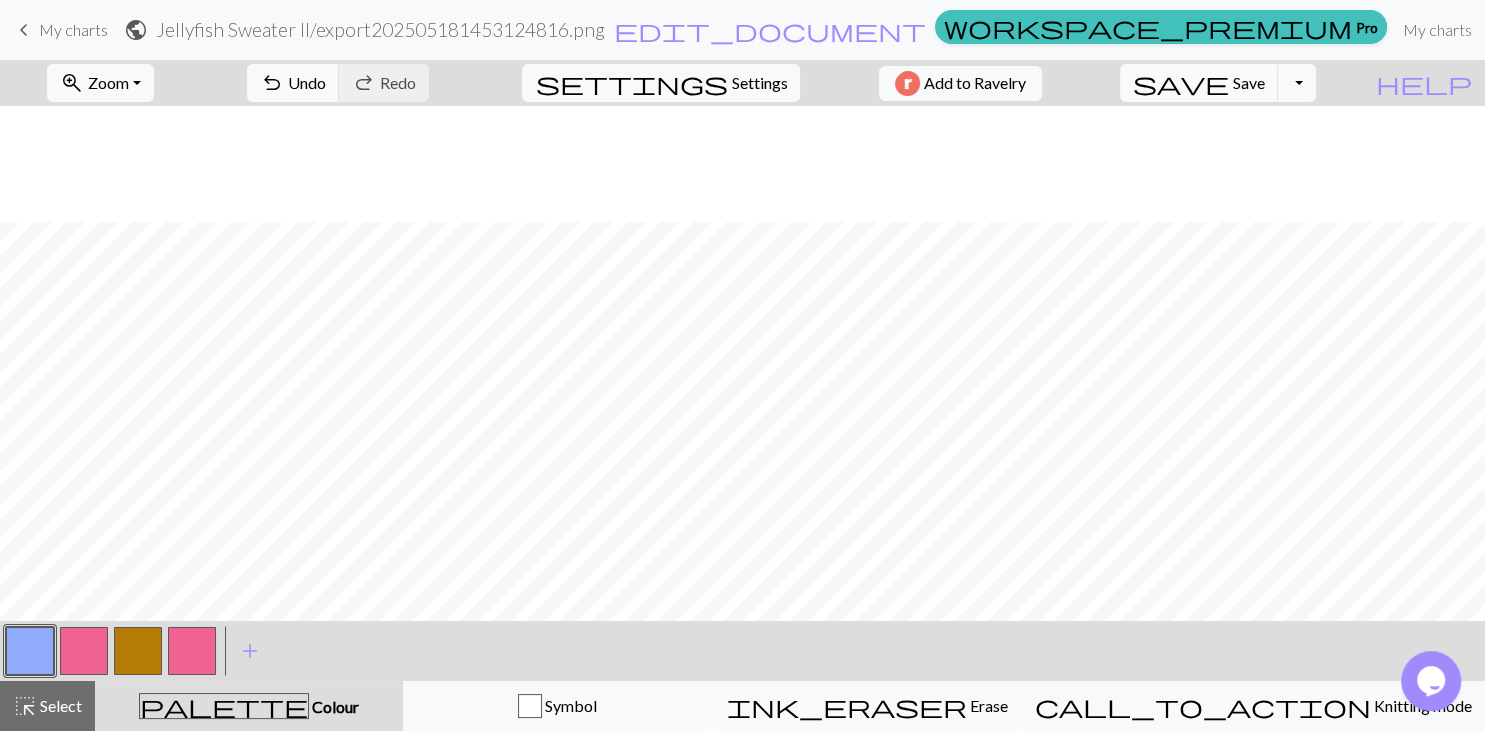scroll, scrollTop: 346, scrollLeft: 0, axis: vertical 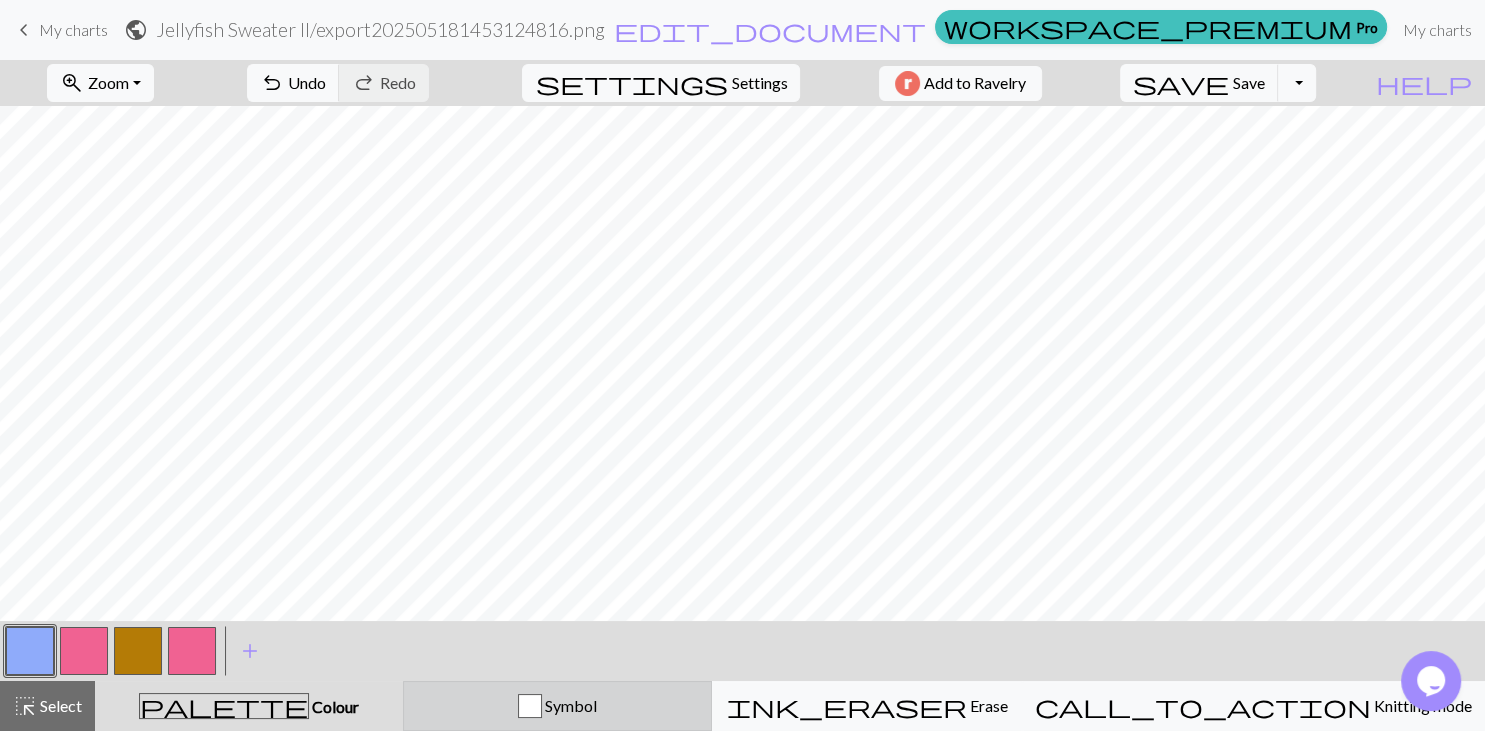 click on "Symbol" at bounding box center (558, 706) 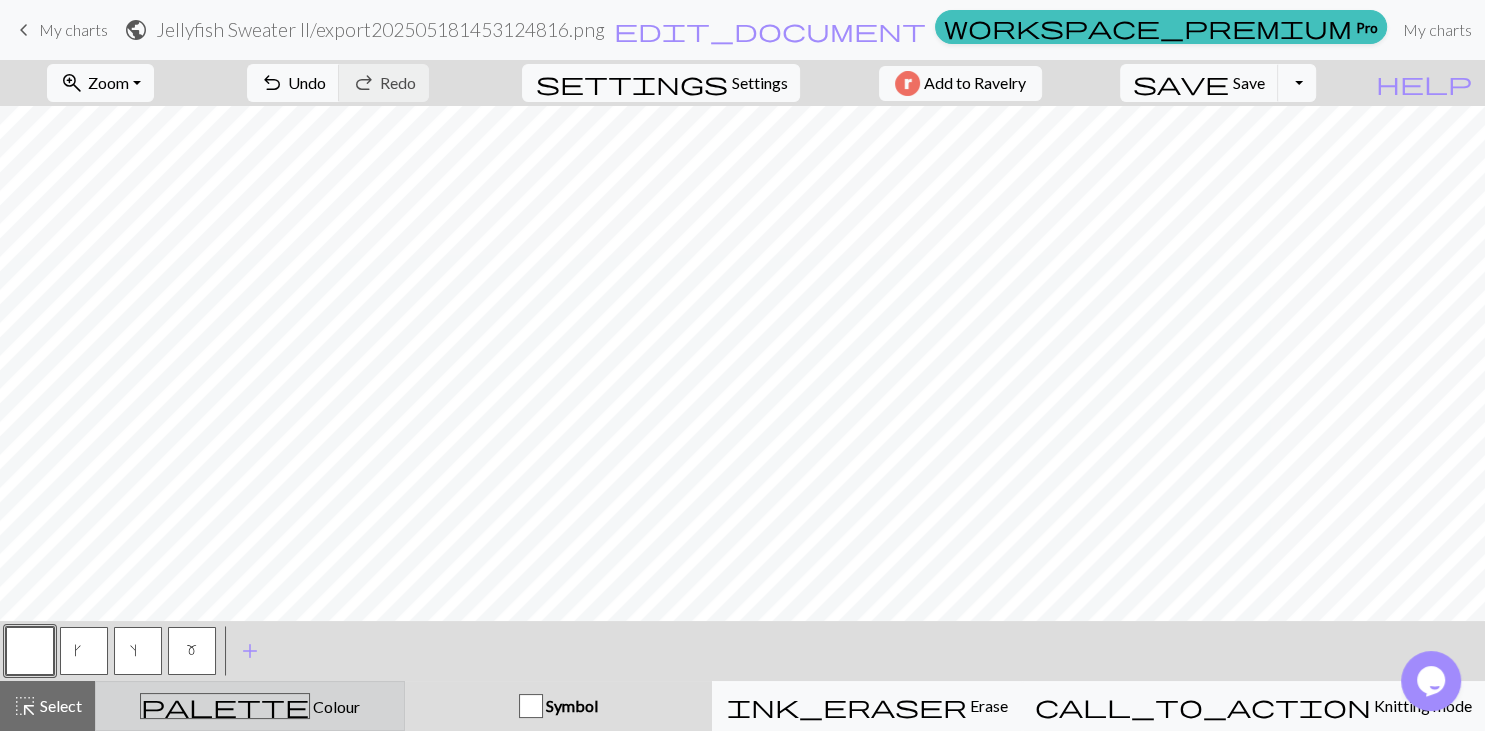 click on "palette   Colour   Colour" at bounding box center (250, 706) 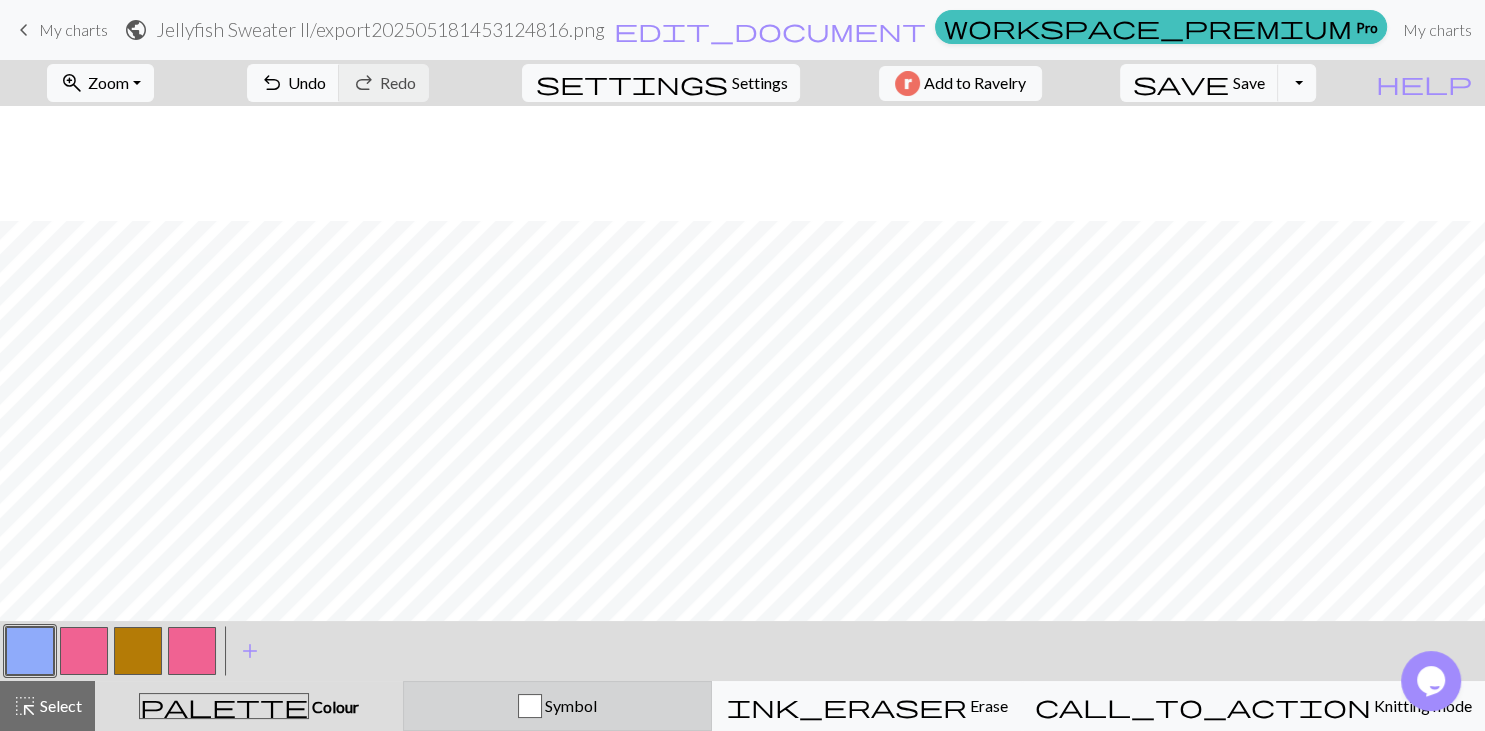 scroll, scrollTop: 461, scrollLeft: 0, axis: vertical 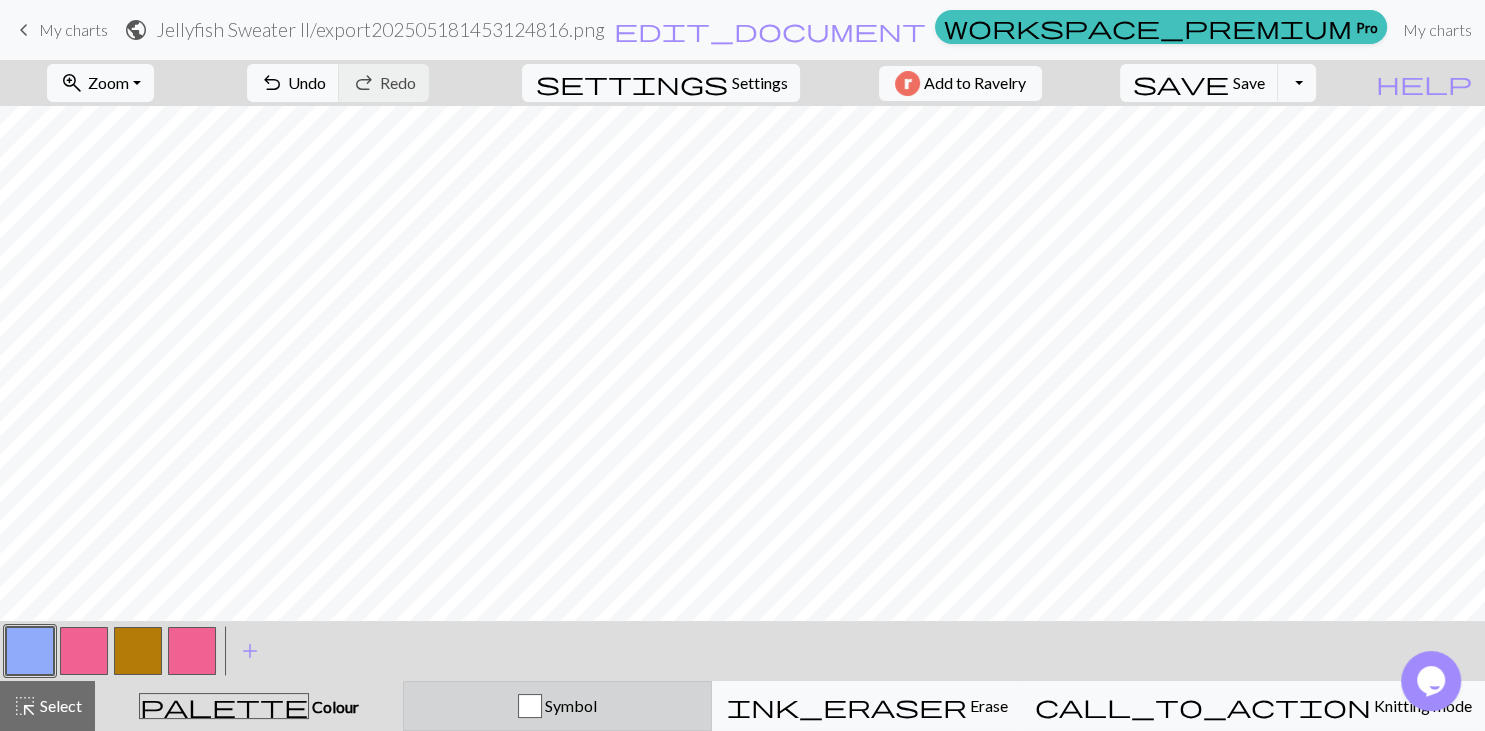 click on "Symbol" at bounding box center [558, 706] 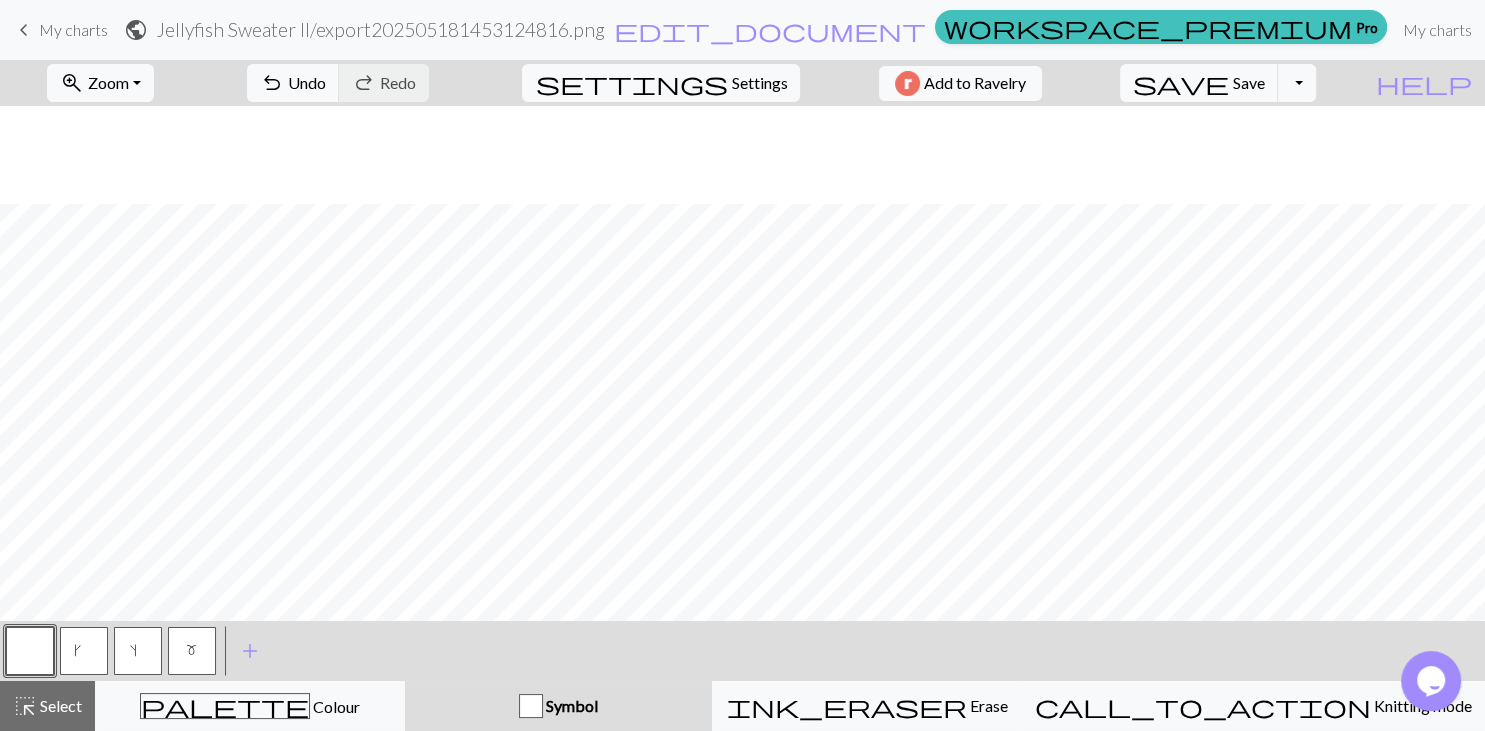 scroll, scrollTop: 904, scrollLeft: 0, axis: vertical 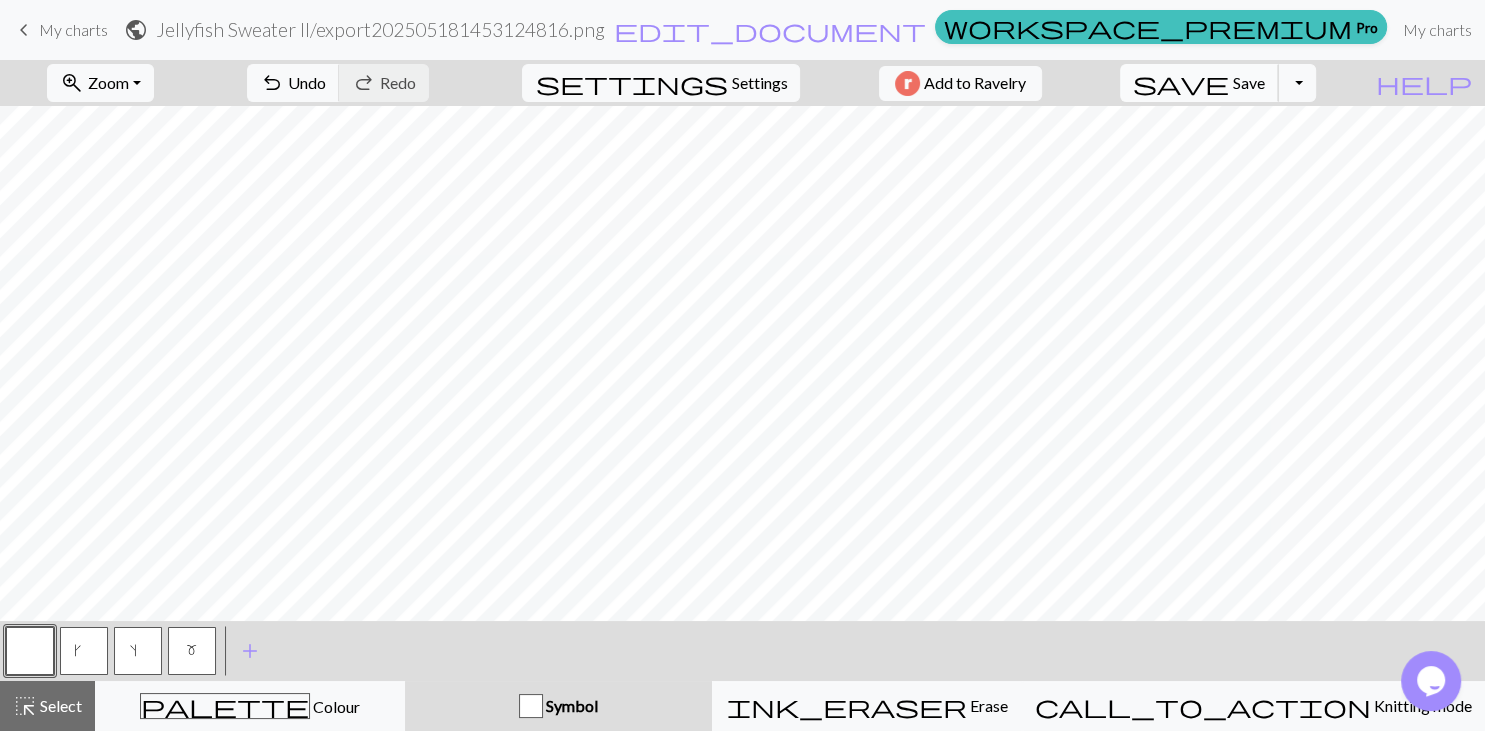 click on "Save" at bounding box center (1249, 82) 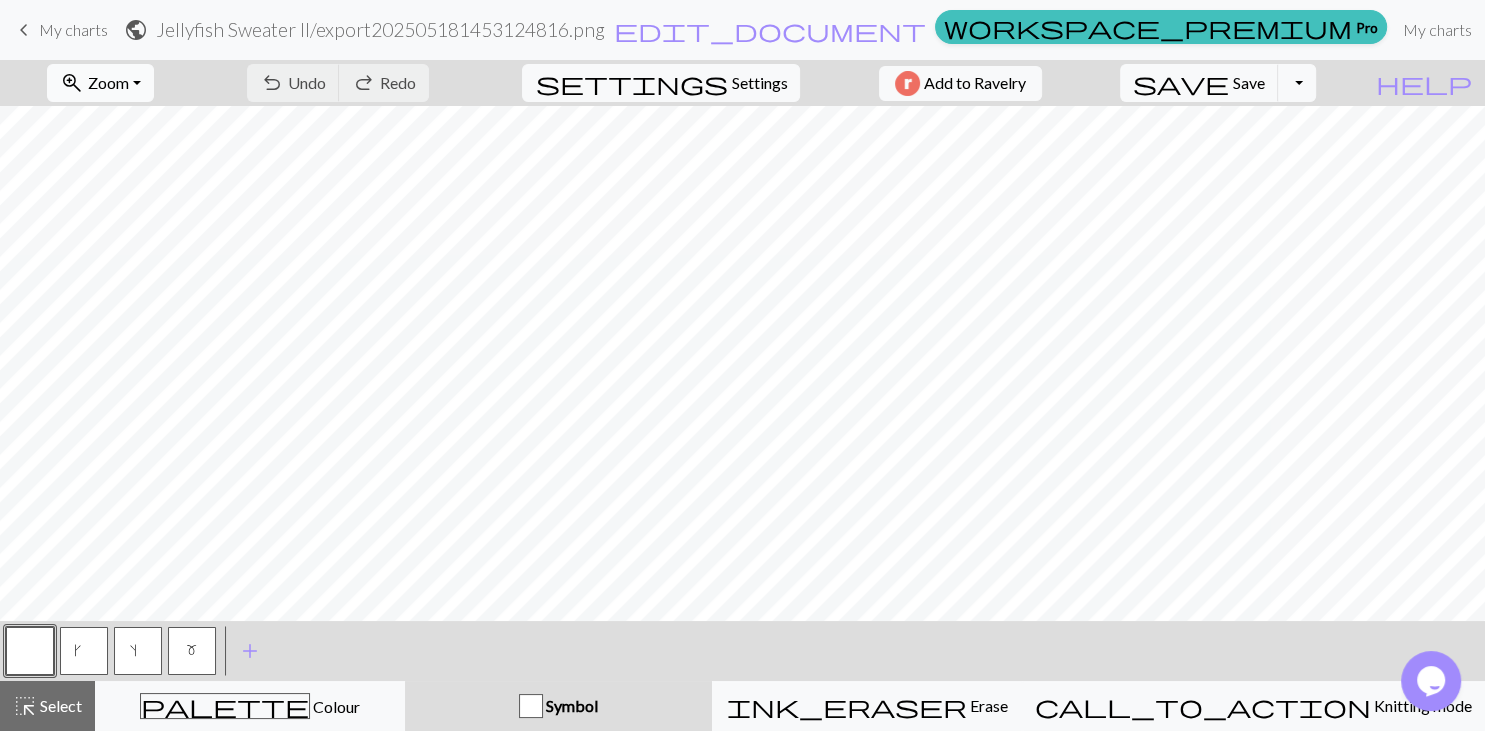 click on "zoom_in Zoom Zoom" at bounding box center (100, 83) 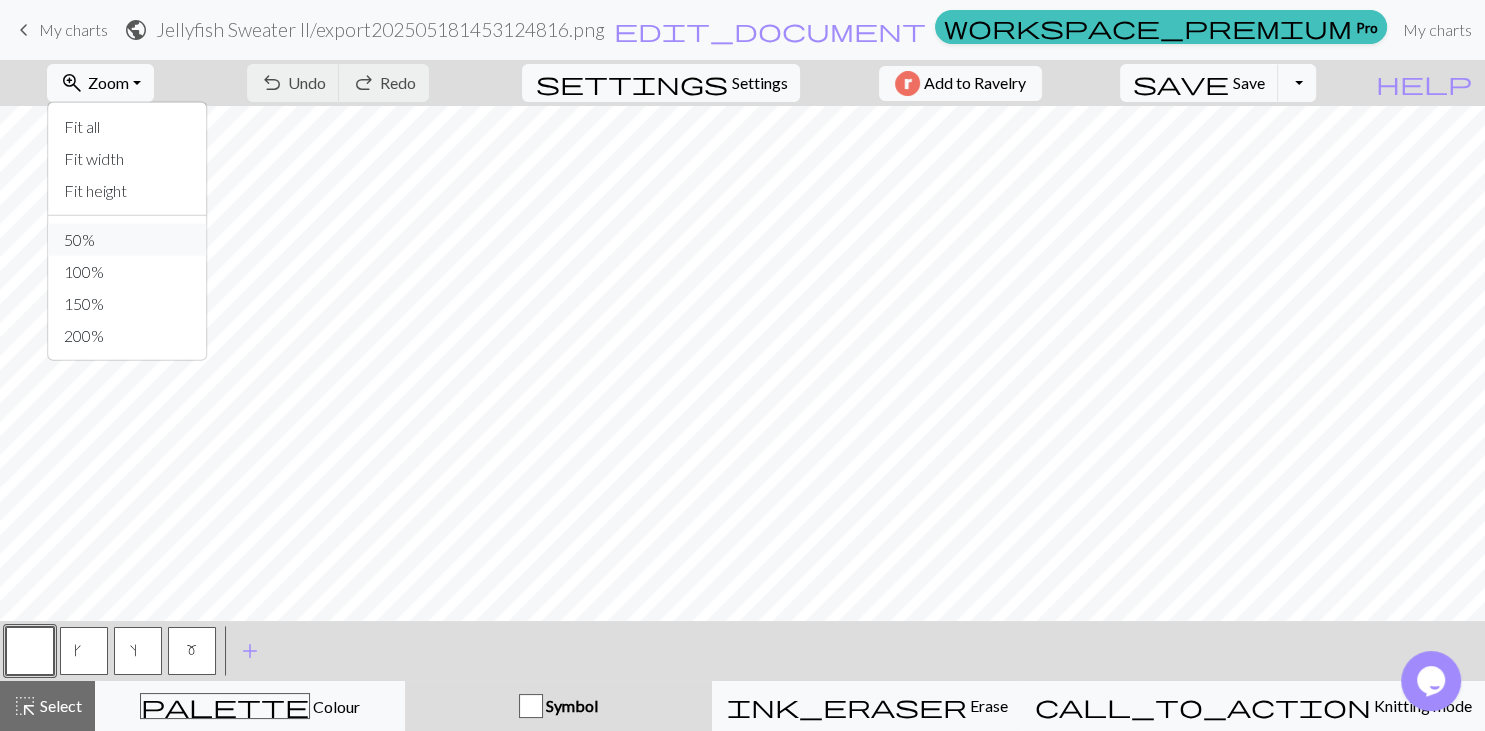 click on "50%" at bounding box center [127, 240] 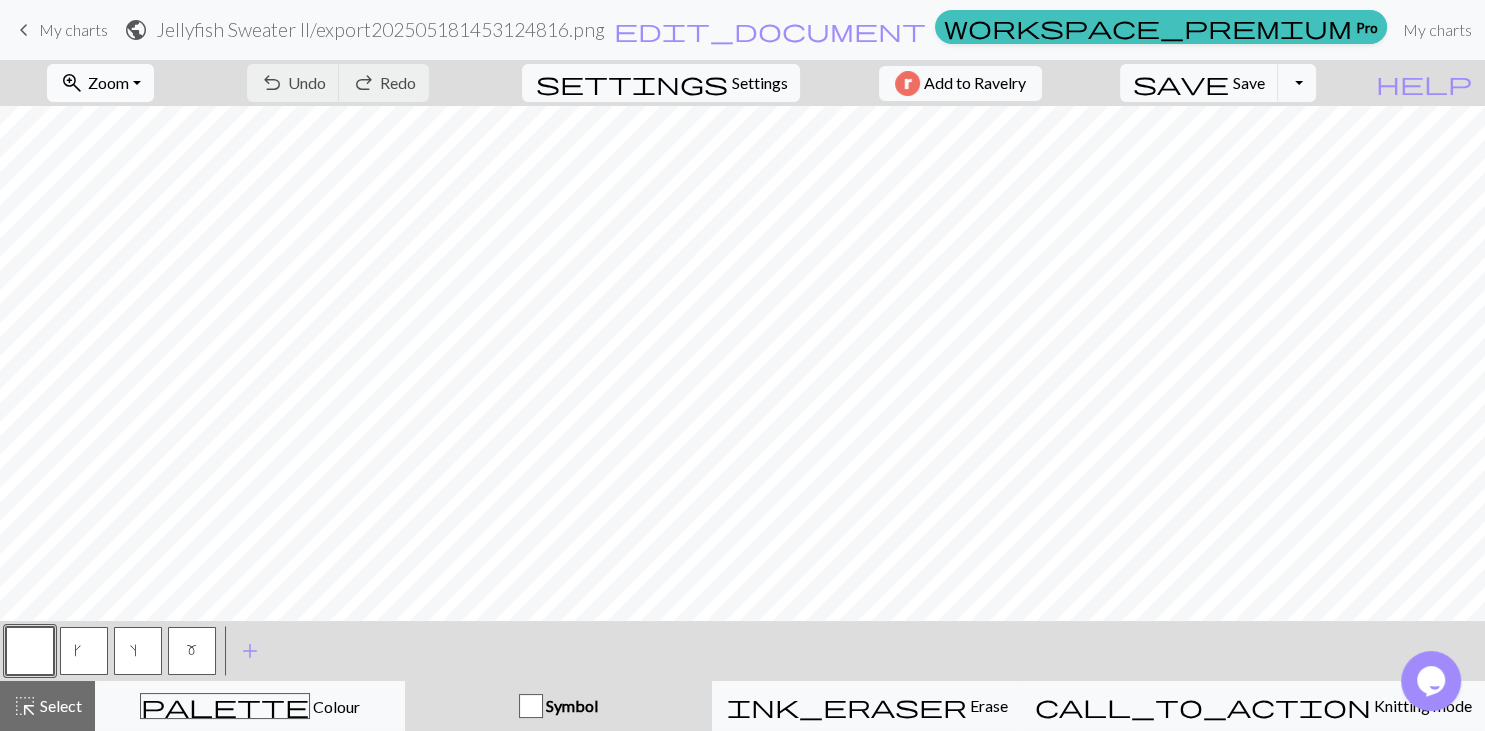 click on "zoom_in Zoom Zoom" at bounding box center [100, 83] 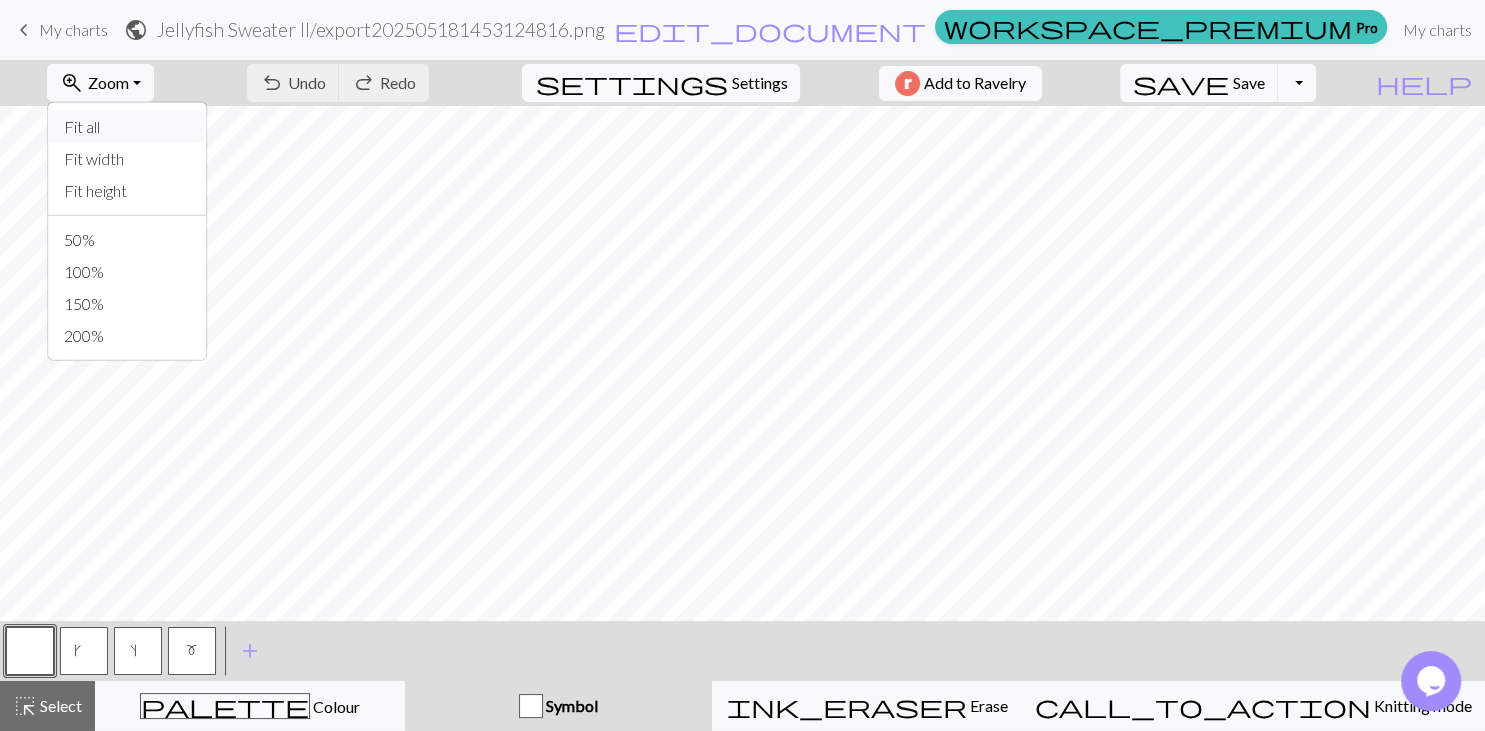 click on "Fit all" at bounding box center [127, 127] 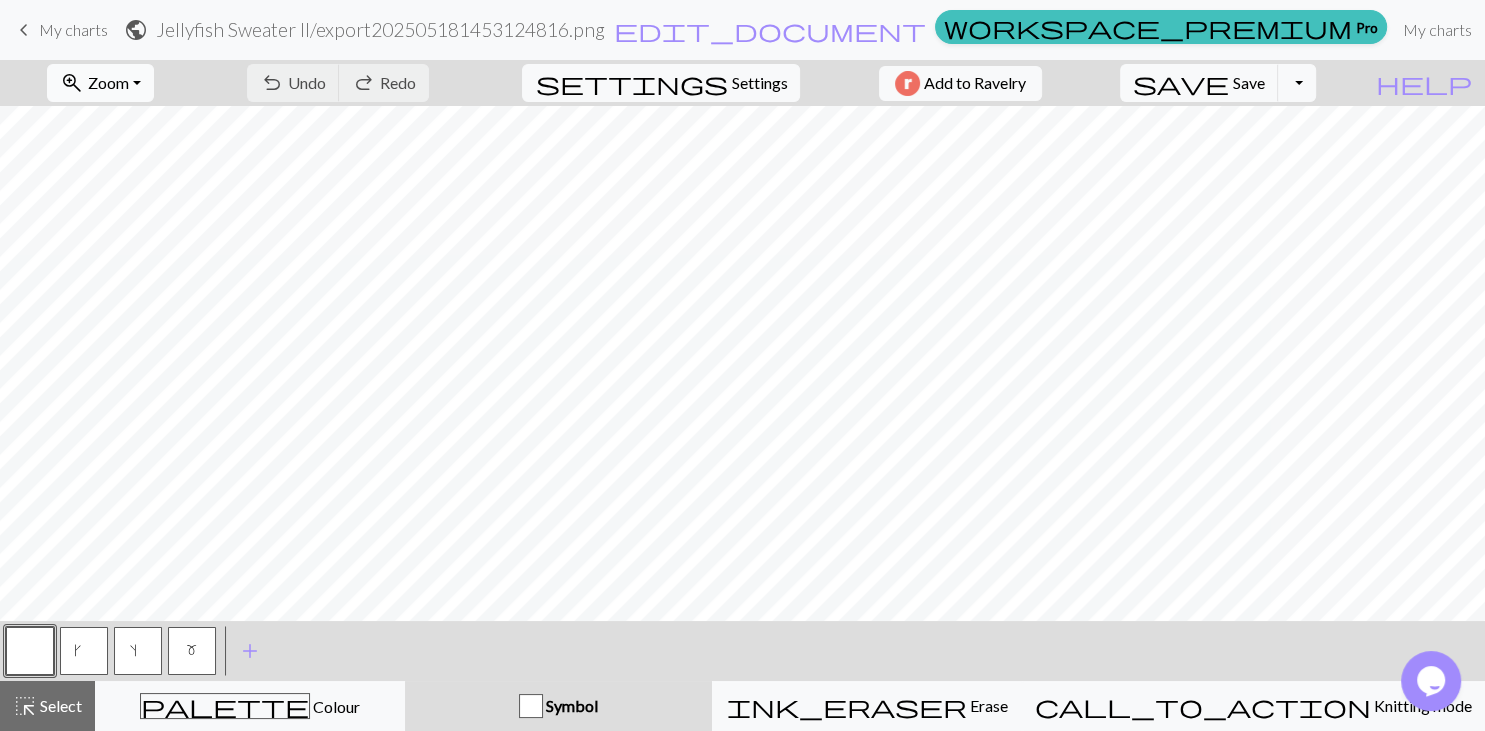 click on "zoom_in Zoom Zoom" at bounding box center [100, 83] 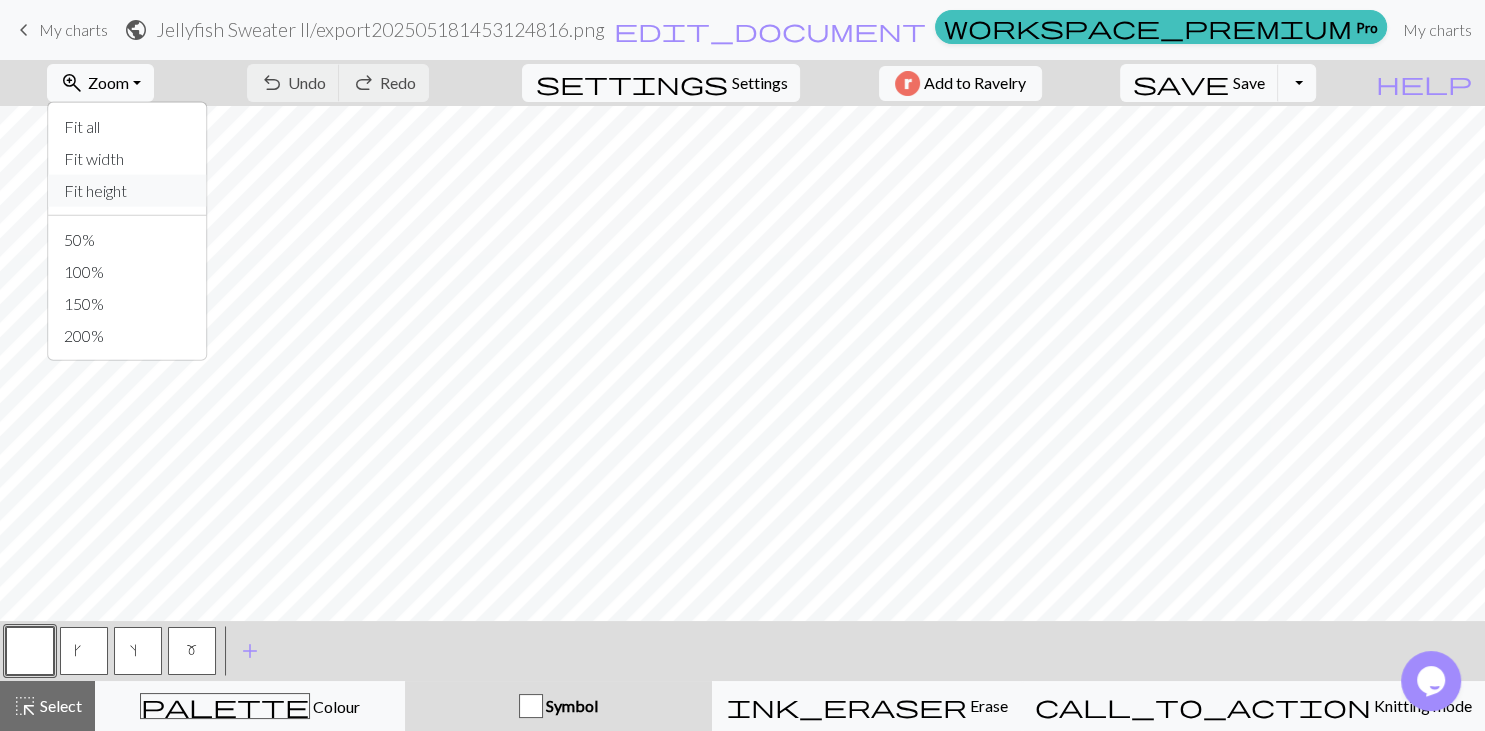 click on "Fit height" at bounding box center [127, 191] 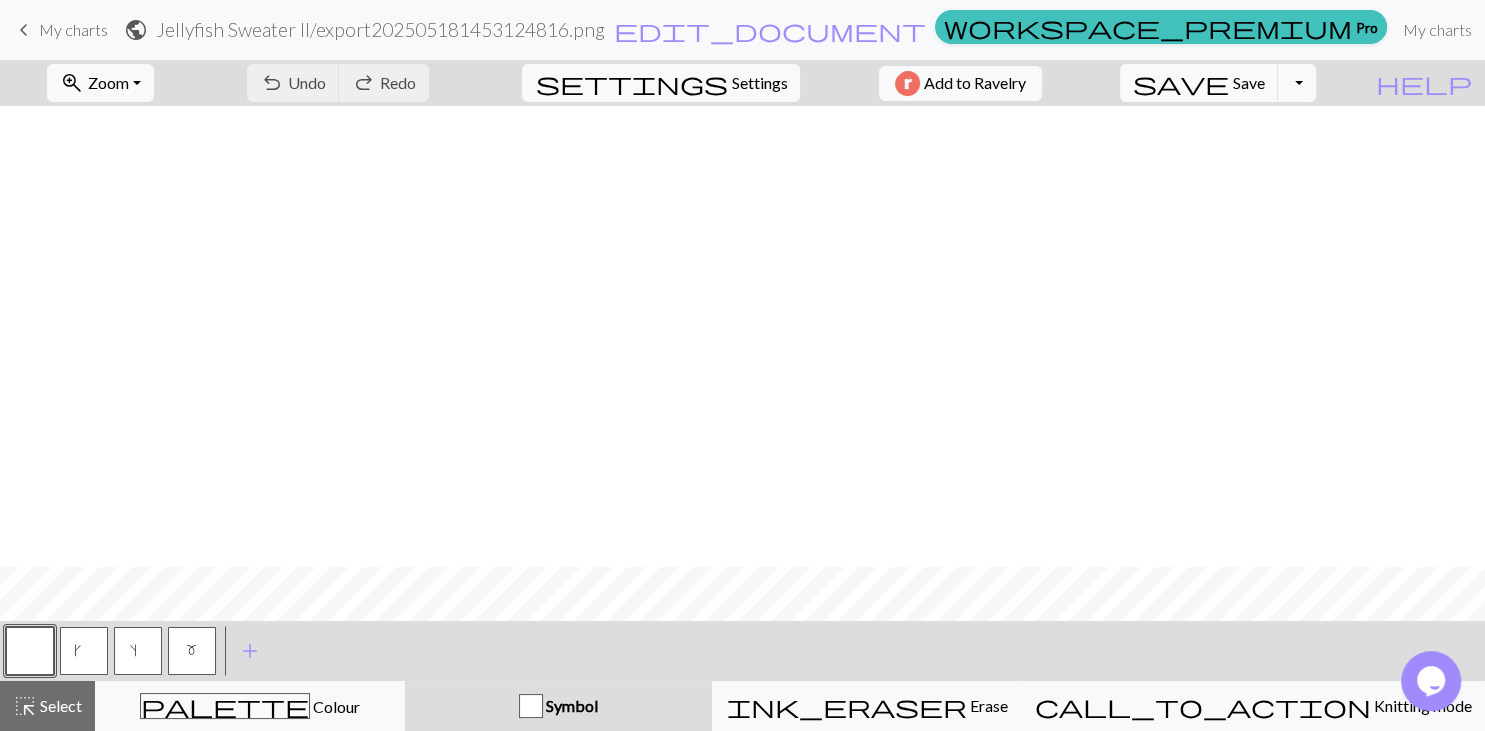 scroll, scrollTop: 904, scrollLeft: 458, axis: both 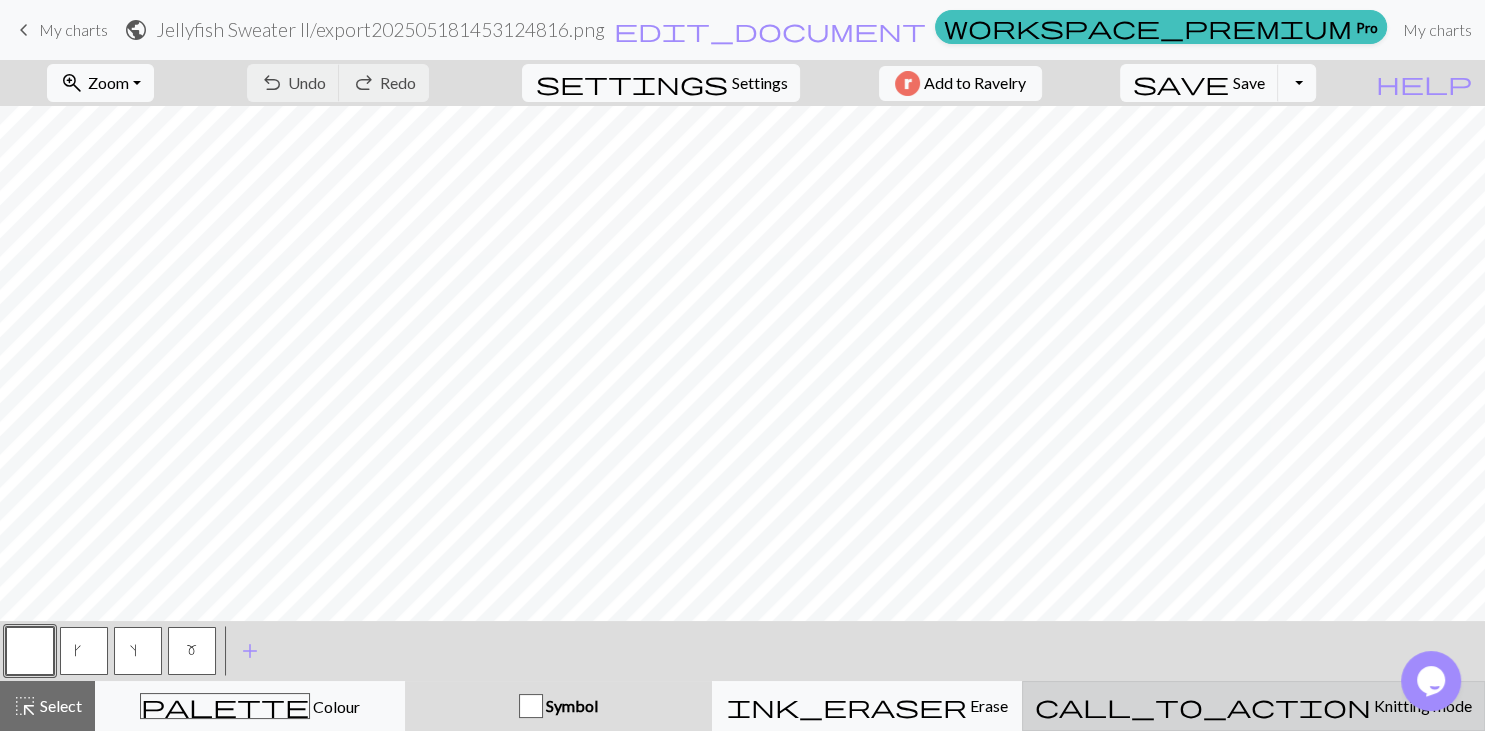 click on "call_to_action" at bounding box center (1203, 706) 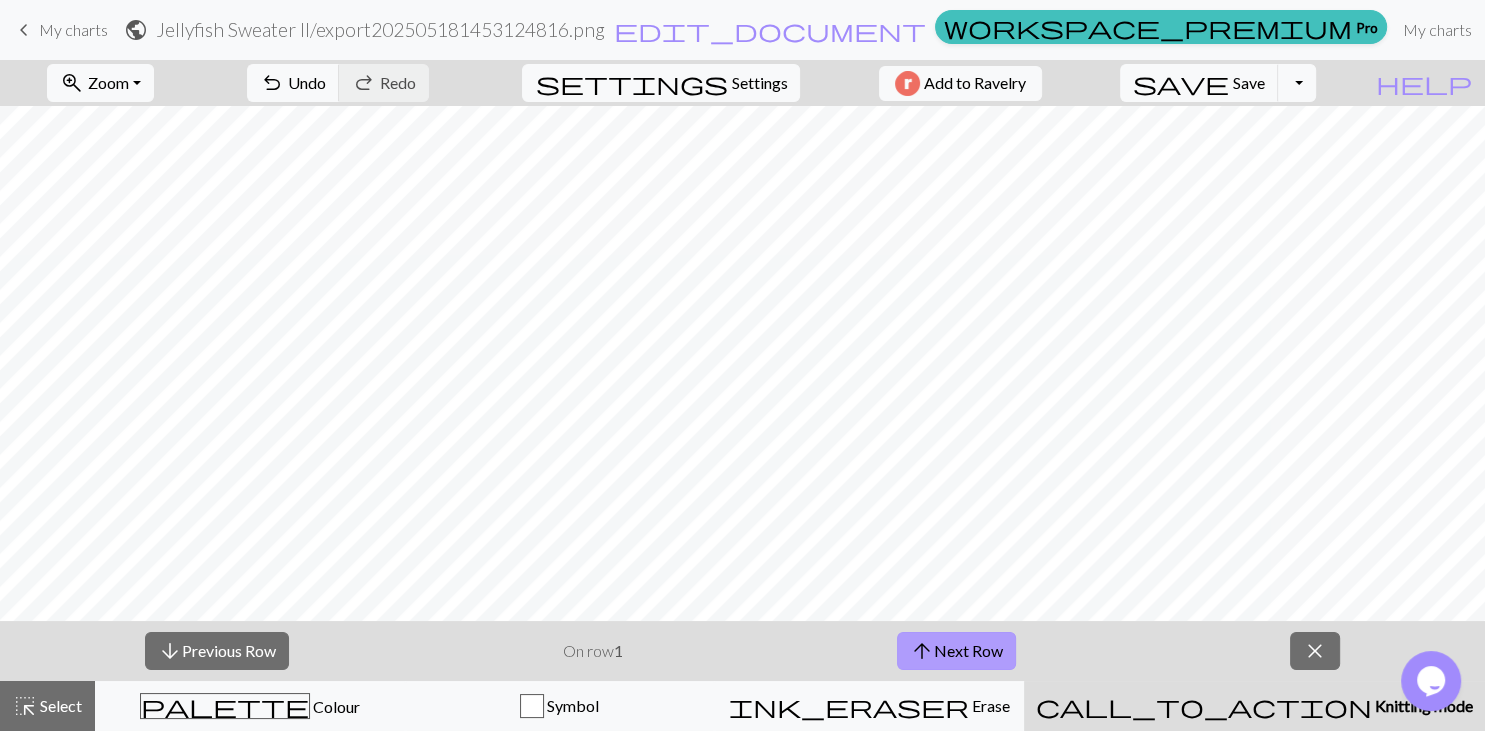 click on "arrow_upward  Next Row" at bounding box center [956, 651] 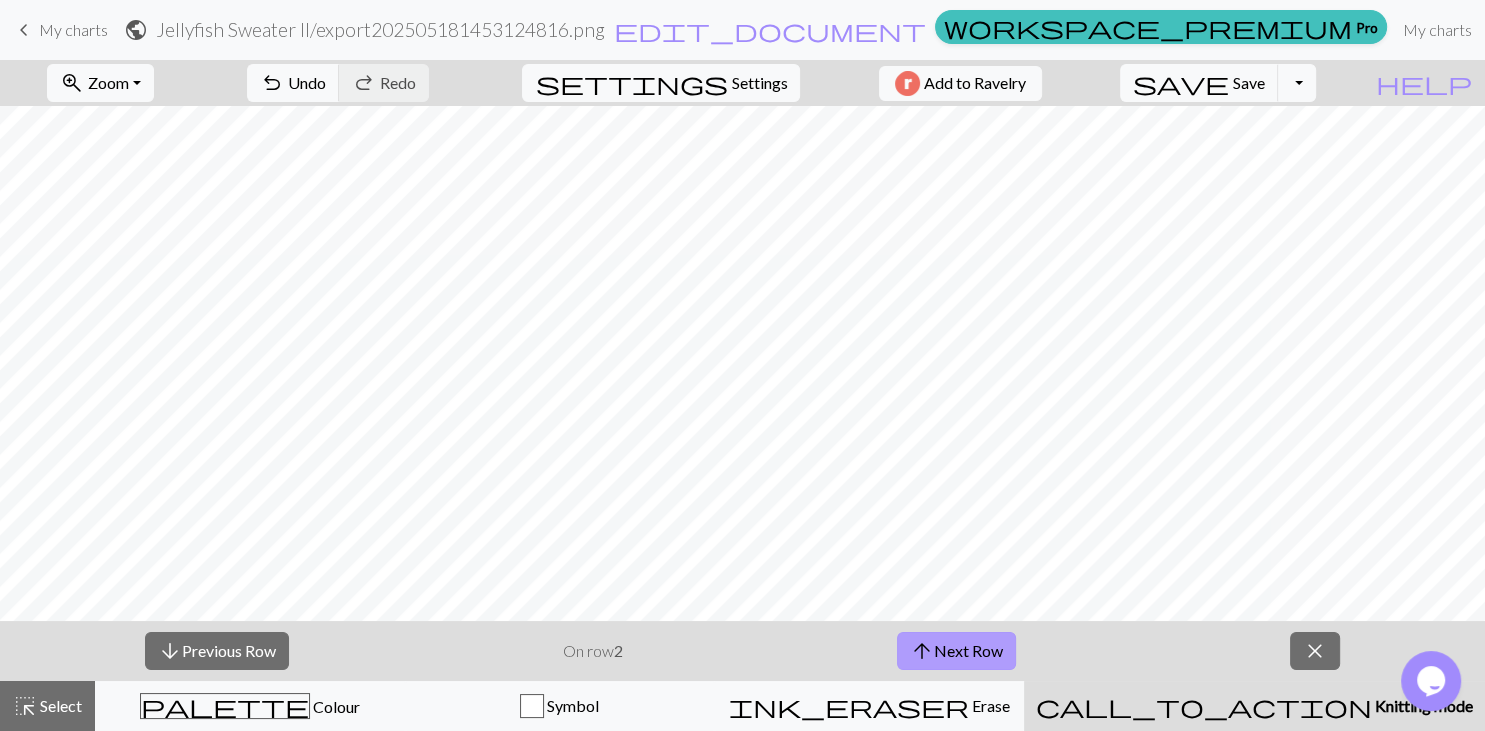 click on "arrow_upward  Next Row" at bounding box center (956, 651) 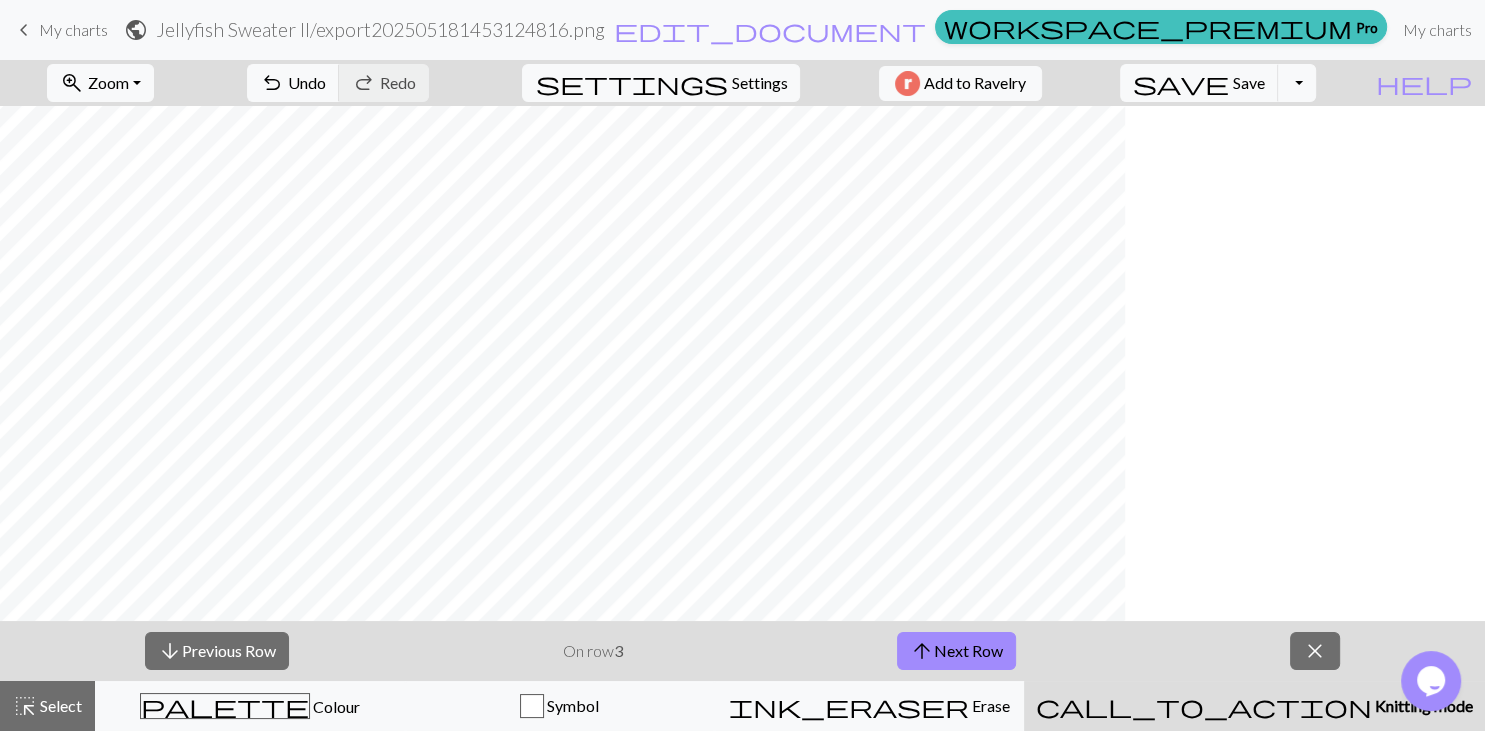 scroll, scrollTop: 904, scrollLeft: 98, axis: both 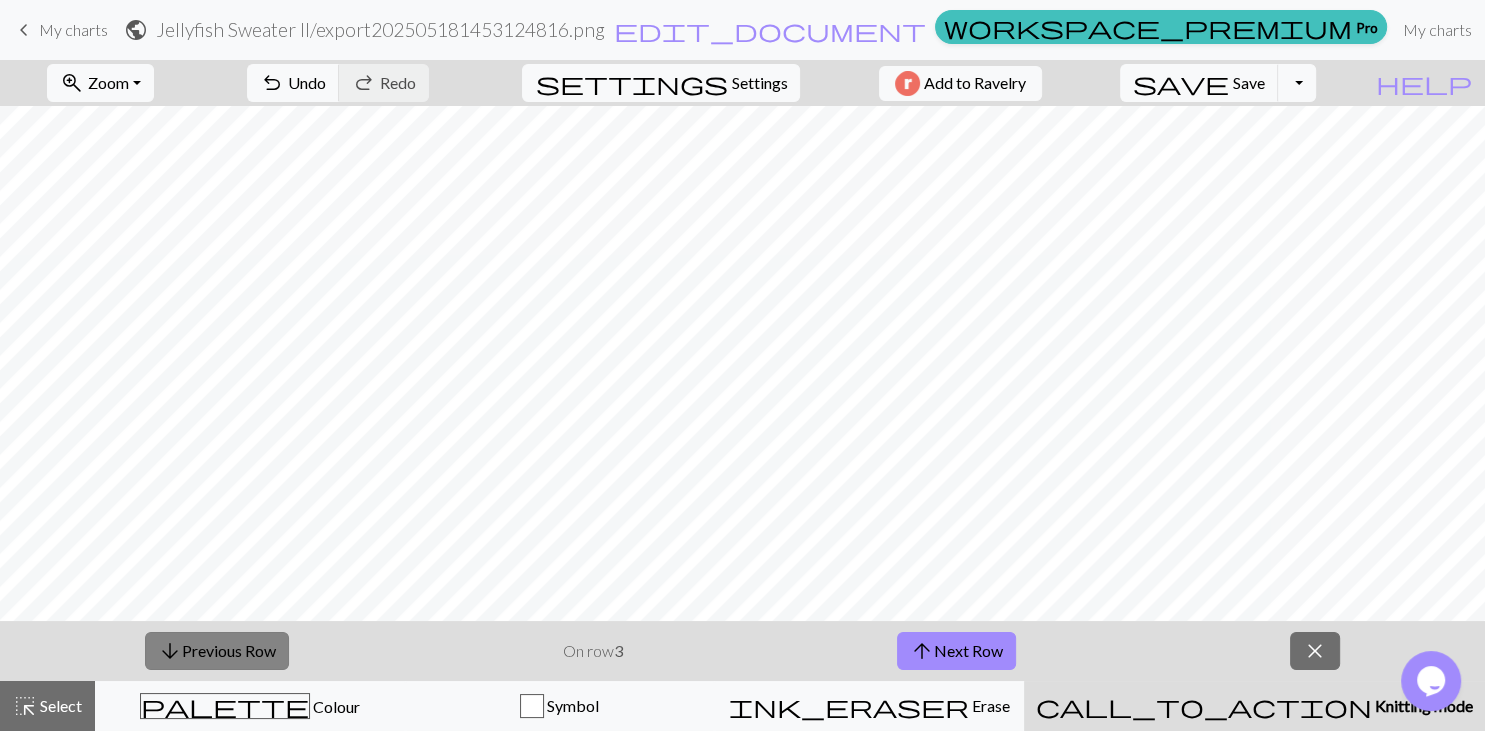 click on "arrow_downward Previous Row" at bounding box center (217, 651) 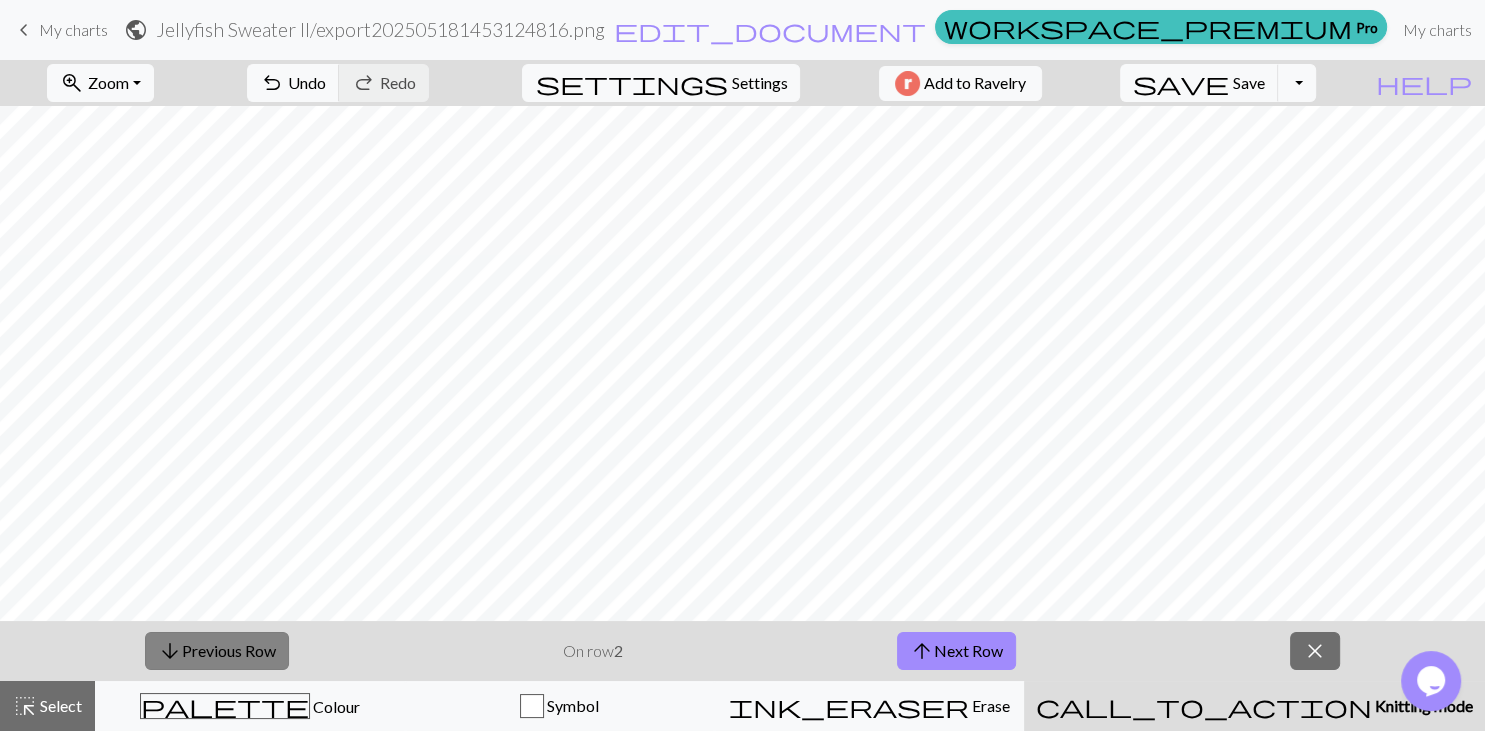 click on "arrow_downward Previous Row" at bounding box center (217, 651) 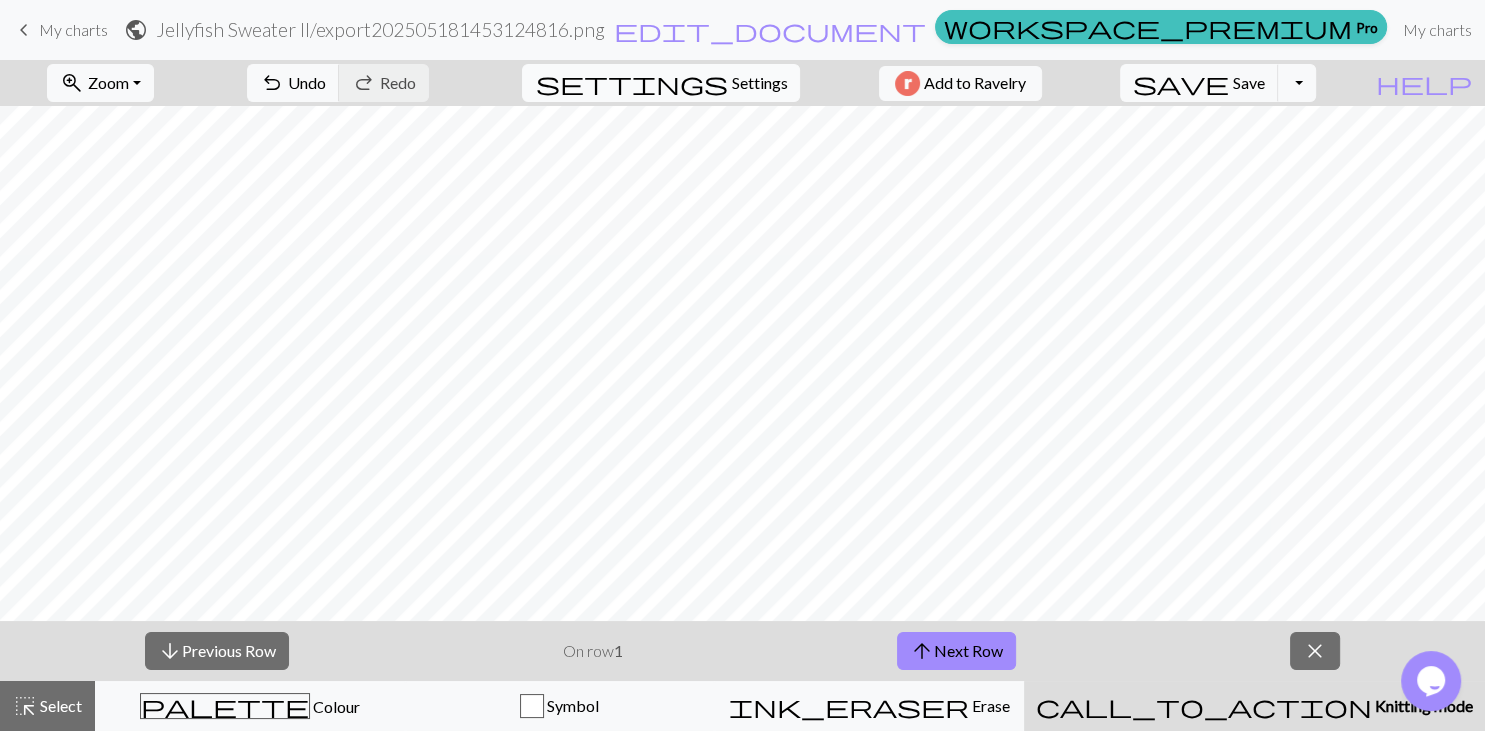 click on "Settings" at bounding box center (759, 83) 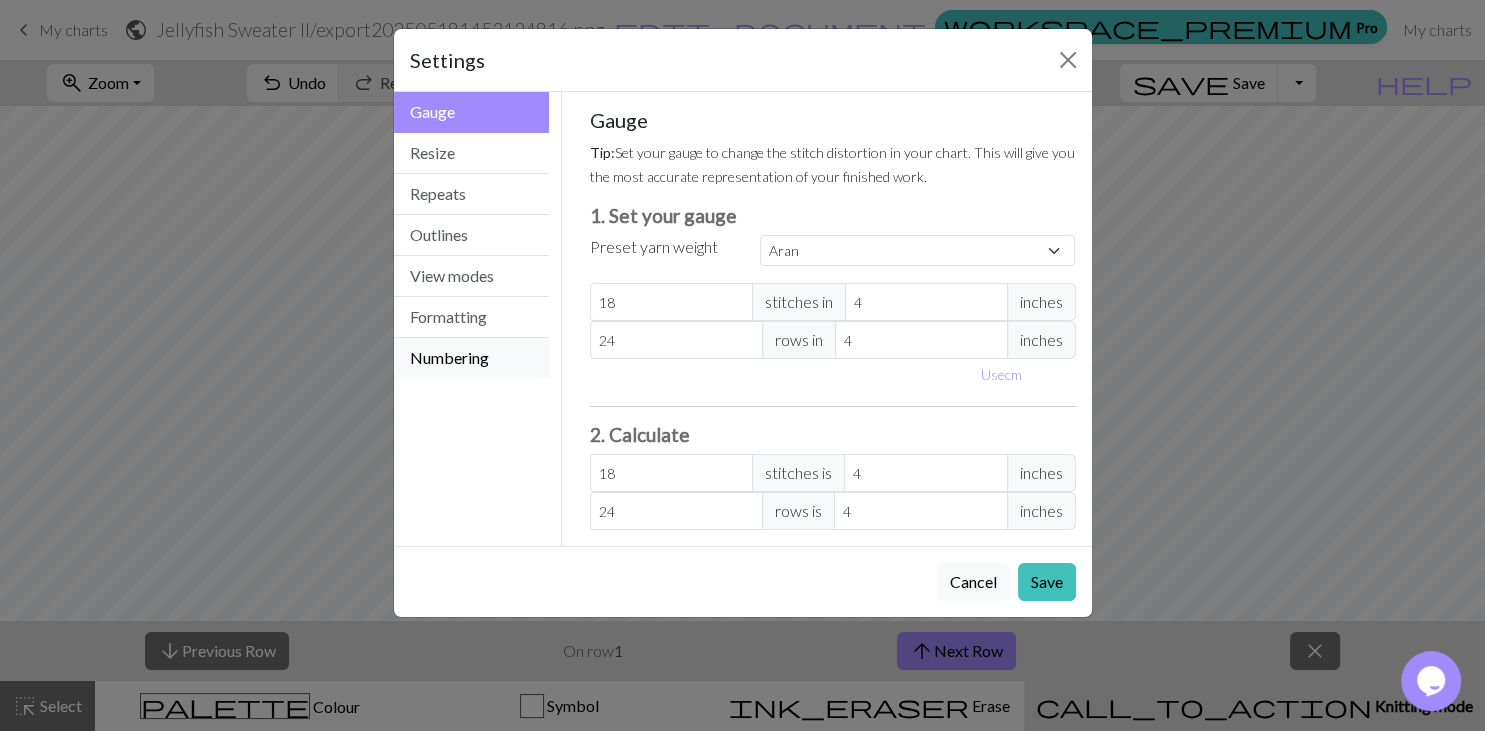 click on "Numbering" at bounding box center (472, 358) 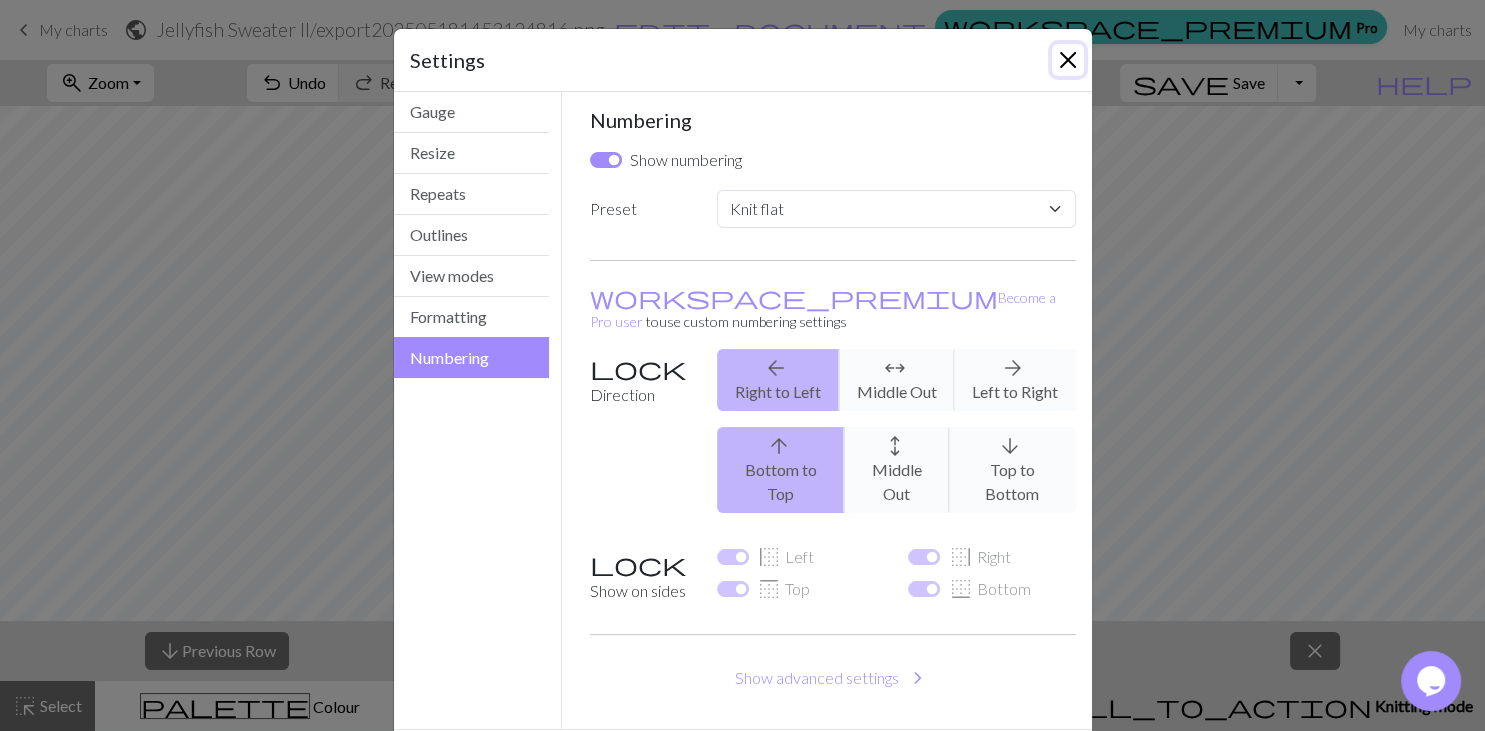 click at bounding box center (1068, 60) 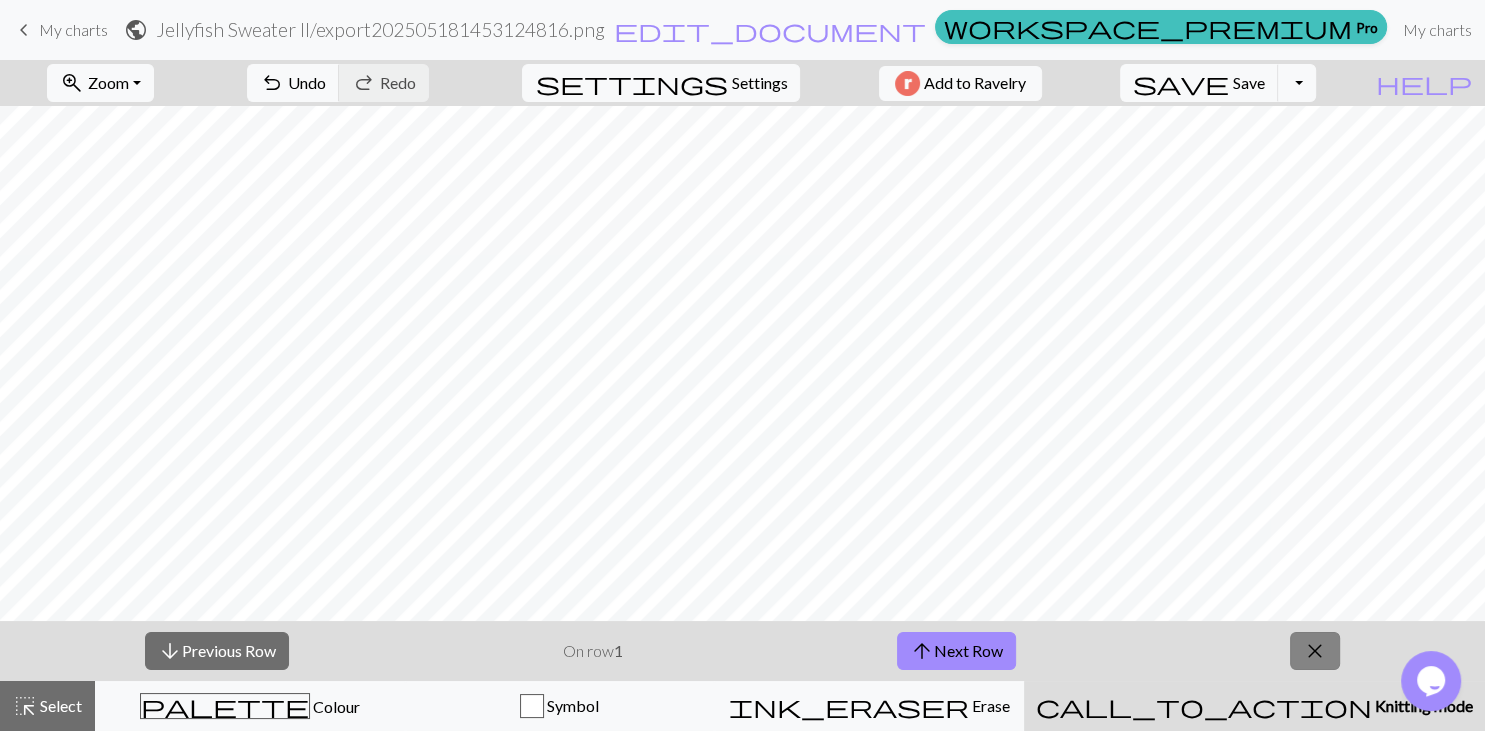 click on "close" at bounding box center [1315, 651] 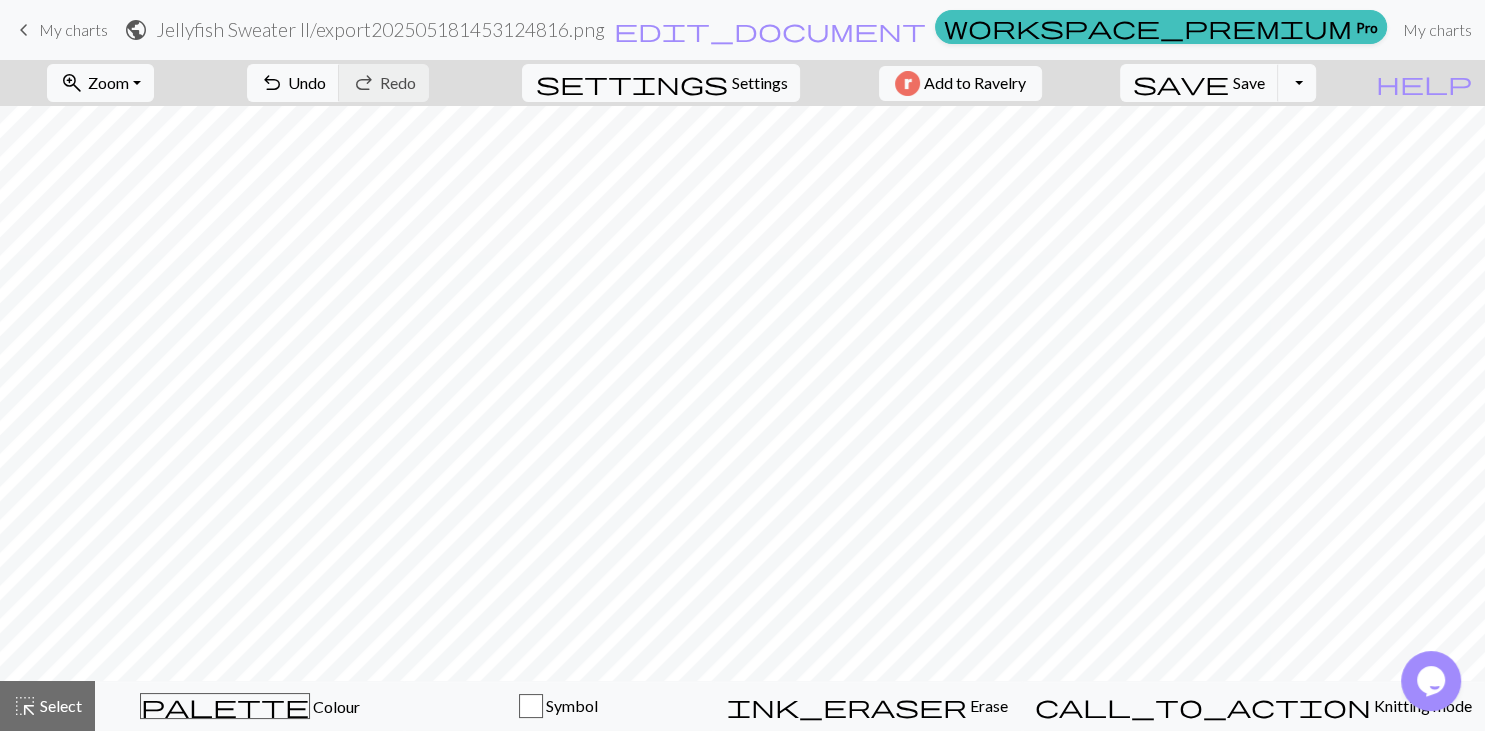 scroll, scrollTop: 844, scrollLeft: 458, axis: both 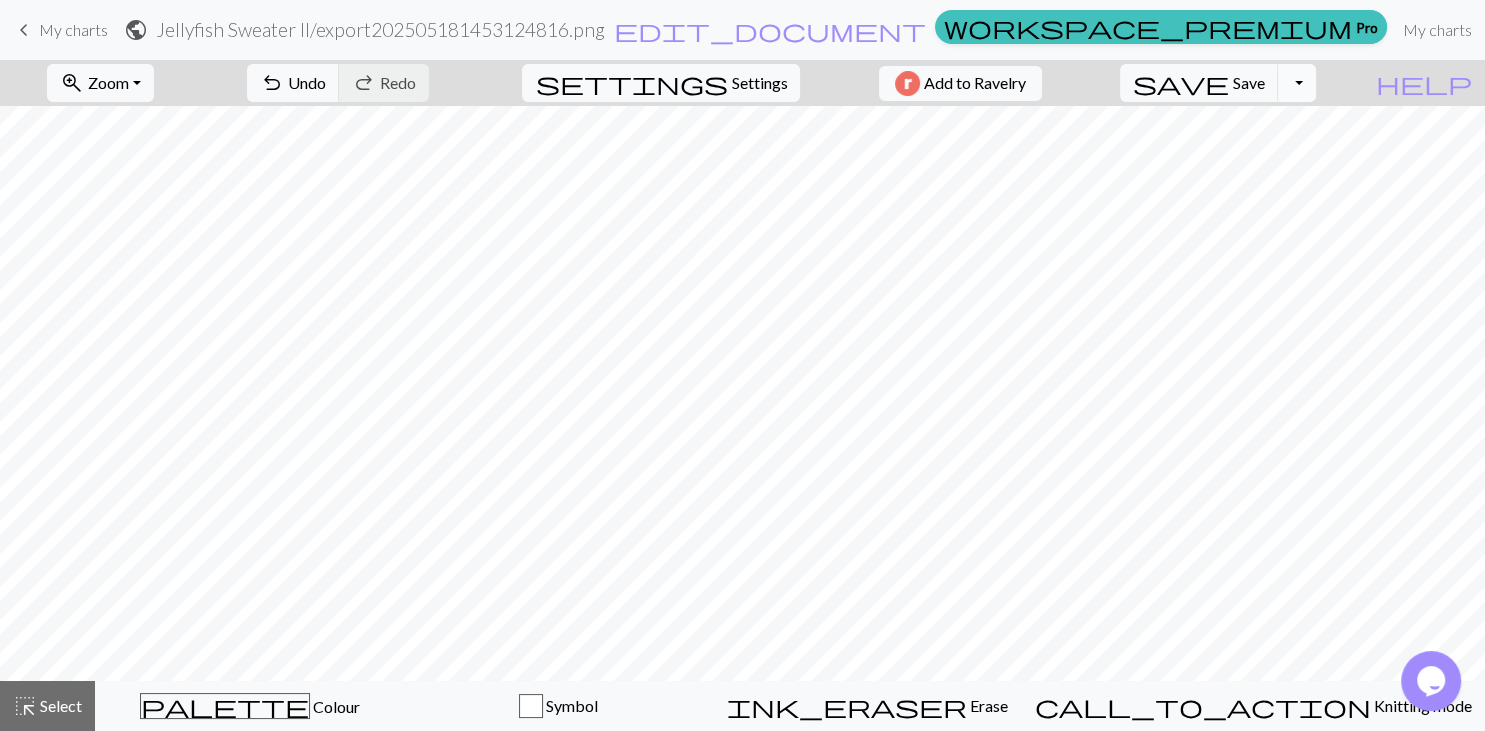 click on "Toggle Dropdown" at bounding box center [1297, 83] 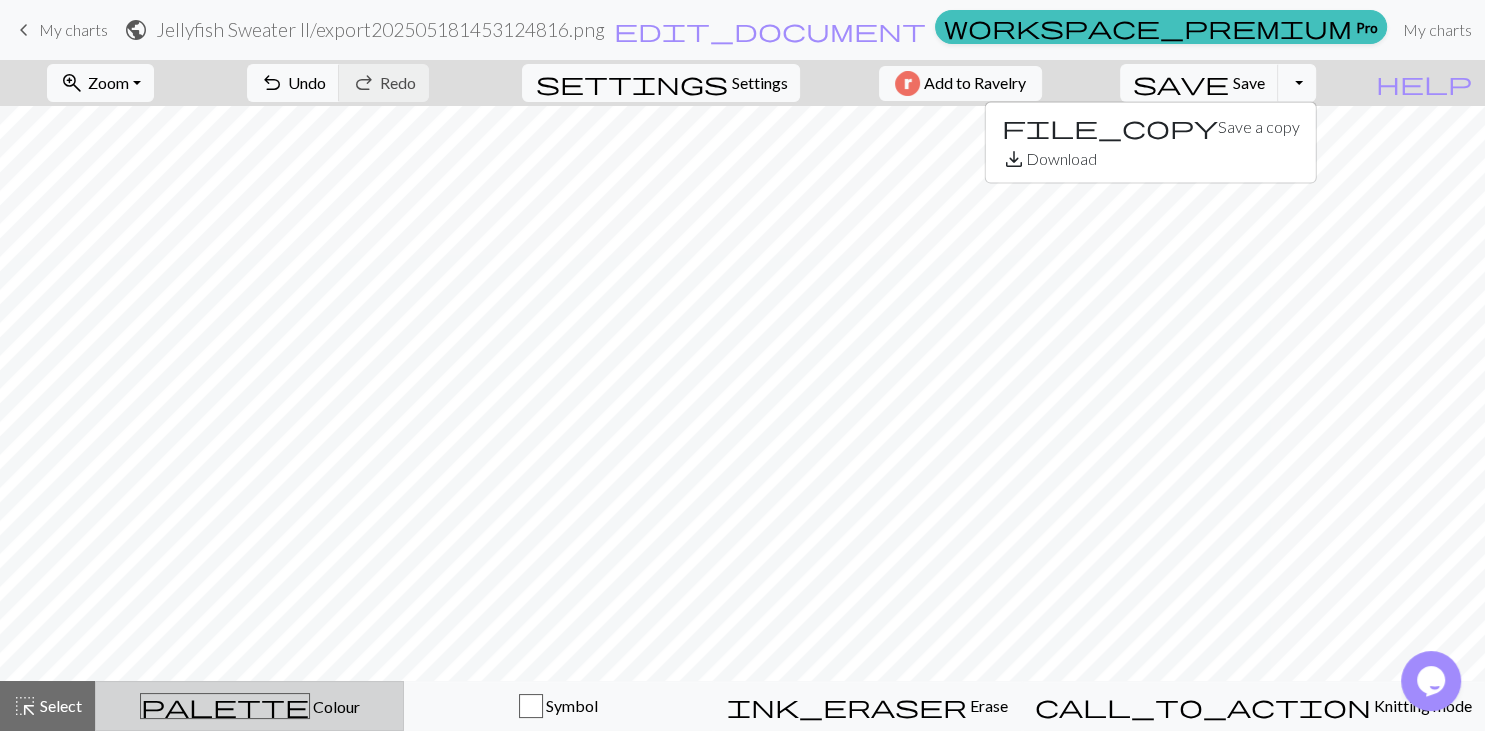 click on "palette   Colour   Colour" at bounding box center (249, 706) 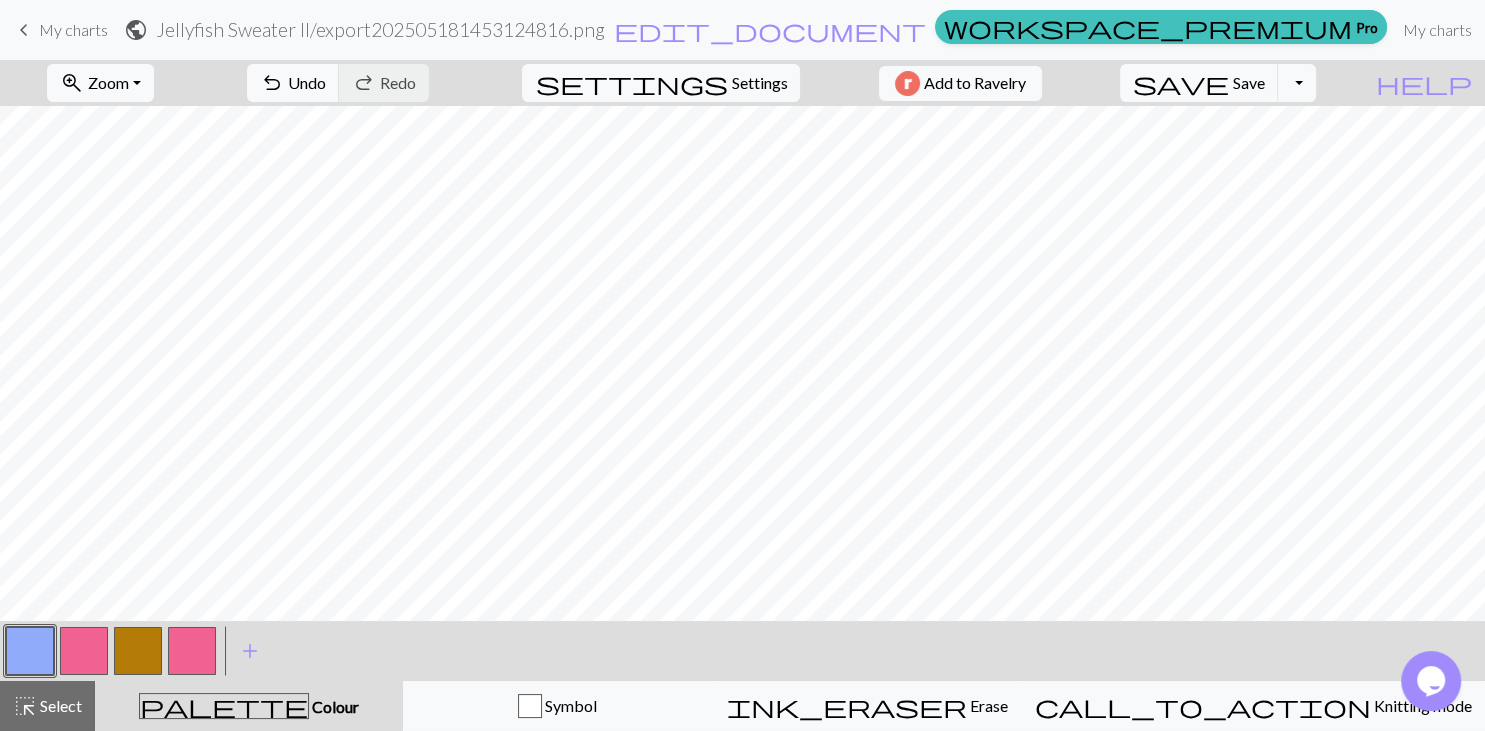 click at bounding box center [84, 651] 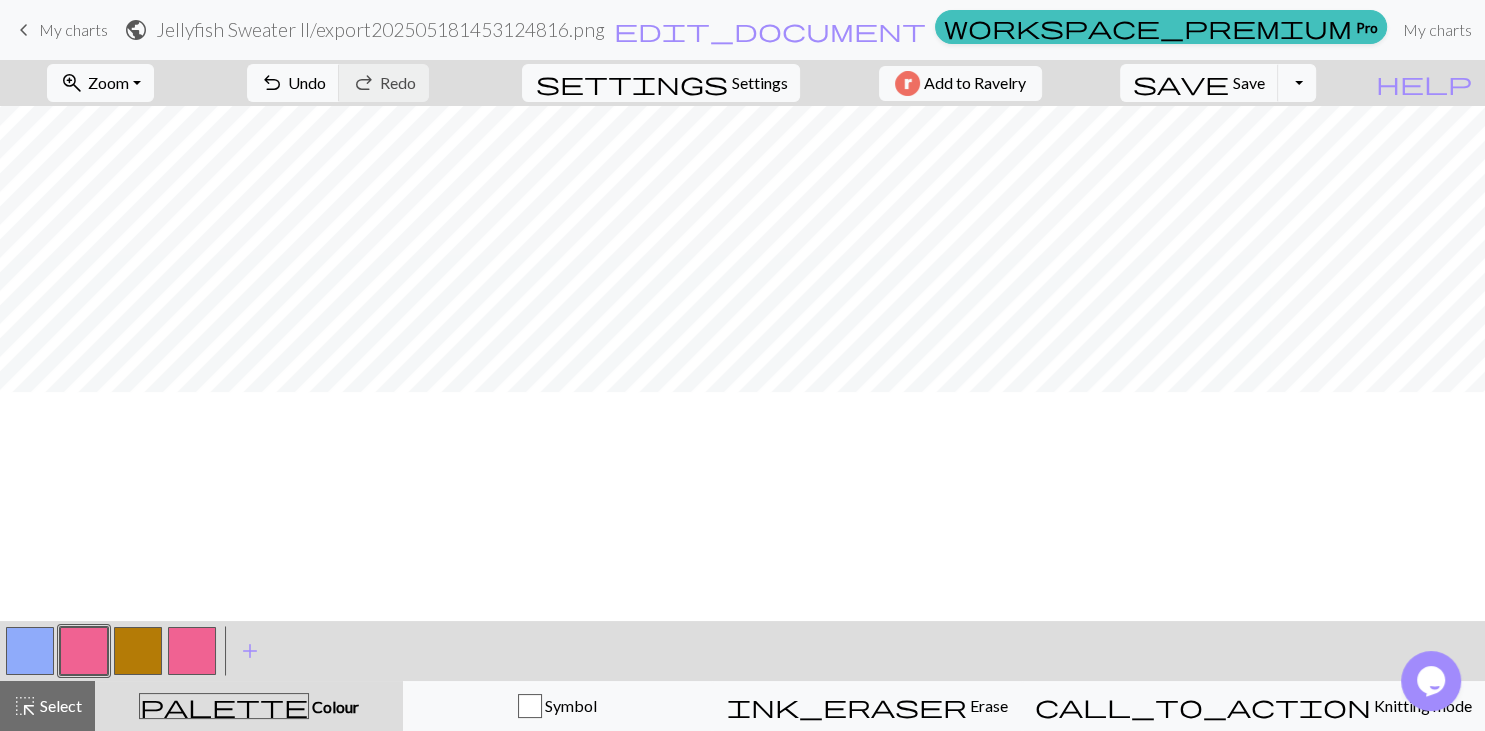 scroll, scrollTop: 614, scrollLeft: 458, axis: both 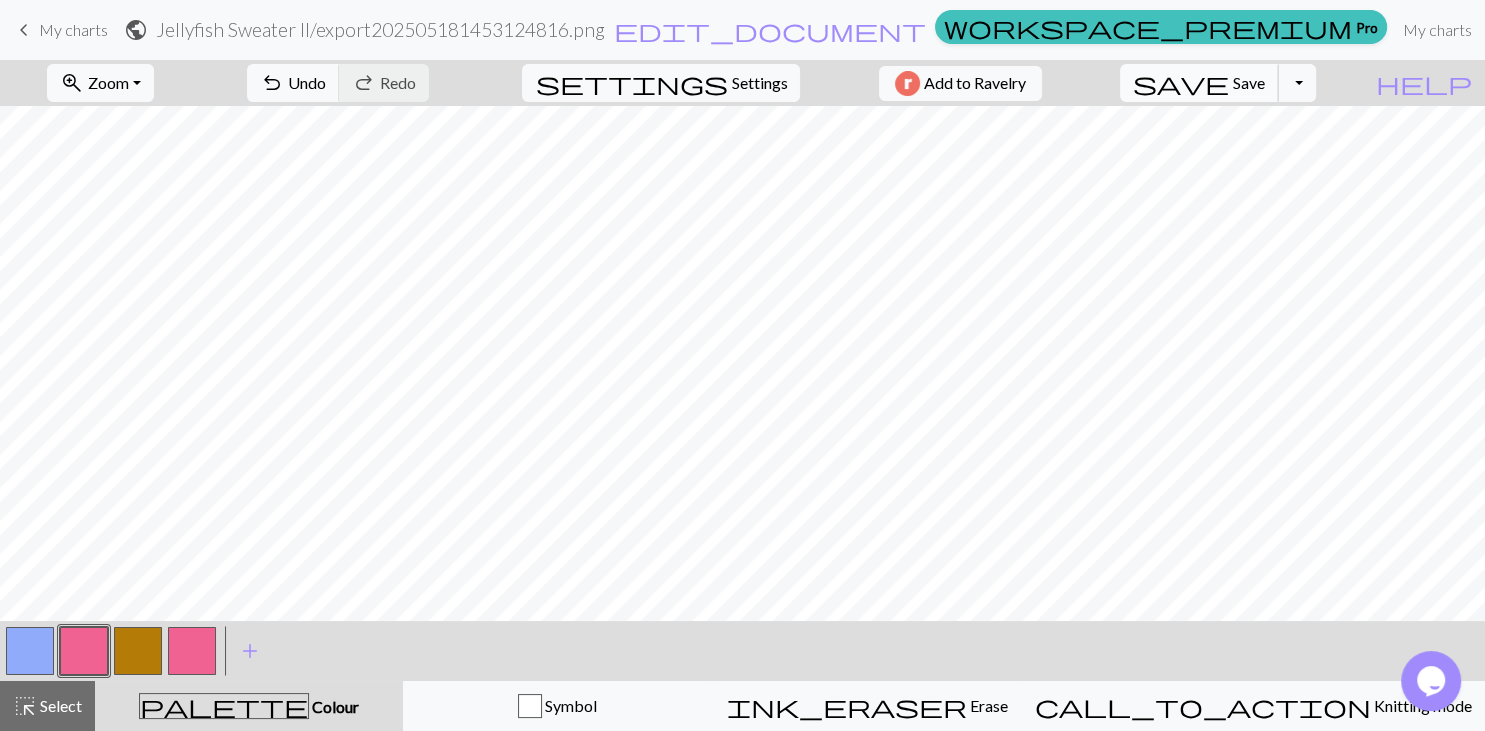 click on "Save" at bounding box center (1249, 82) 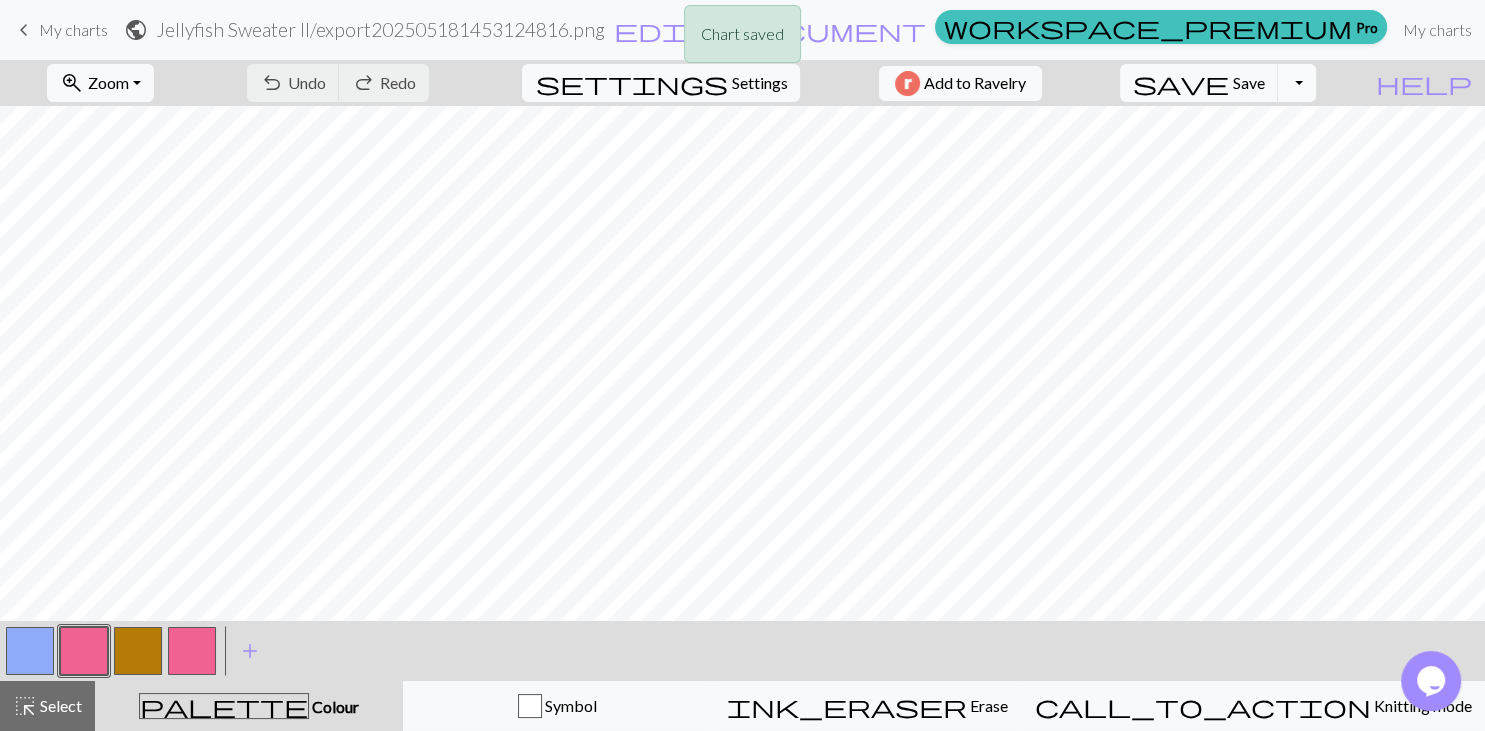 click on "Toggle Dropdown" at bounding box center (1297, 83) 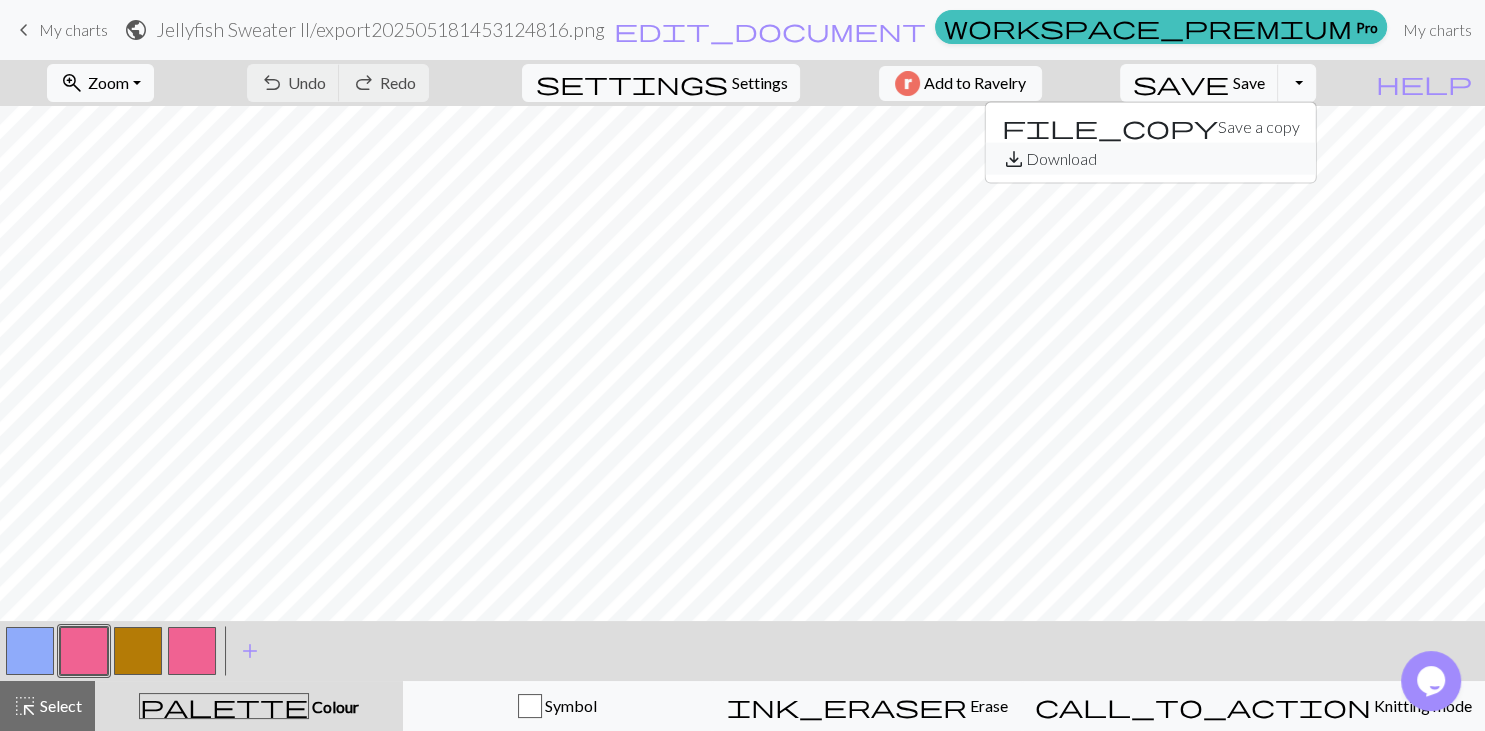 click on "save_alt  Download" at bounding box center [1151, 159] 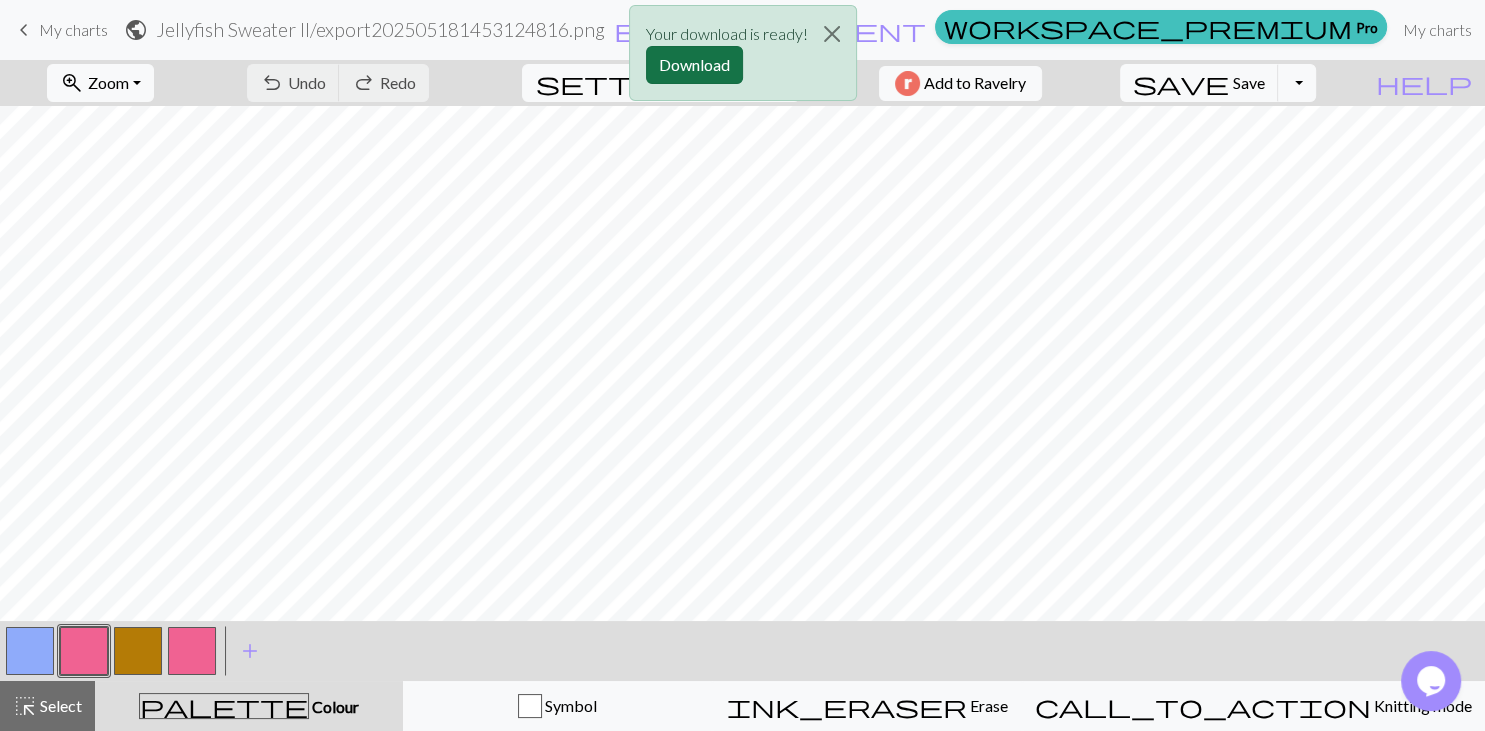 click on "Download" at bounding box center [694, 65] 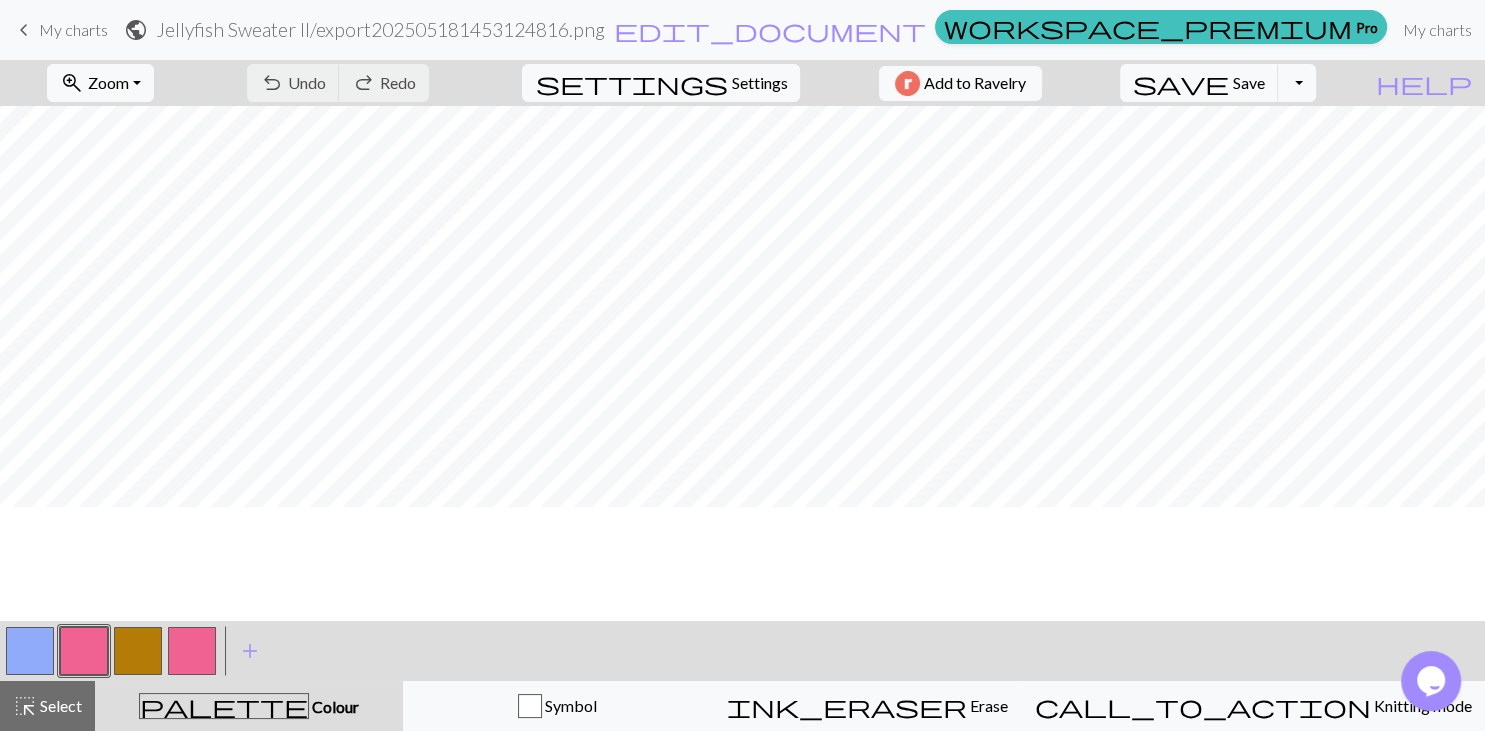 scroll, scrollTop: 153, scrollLeft: 458, axis: both 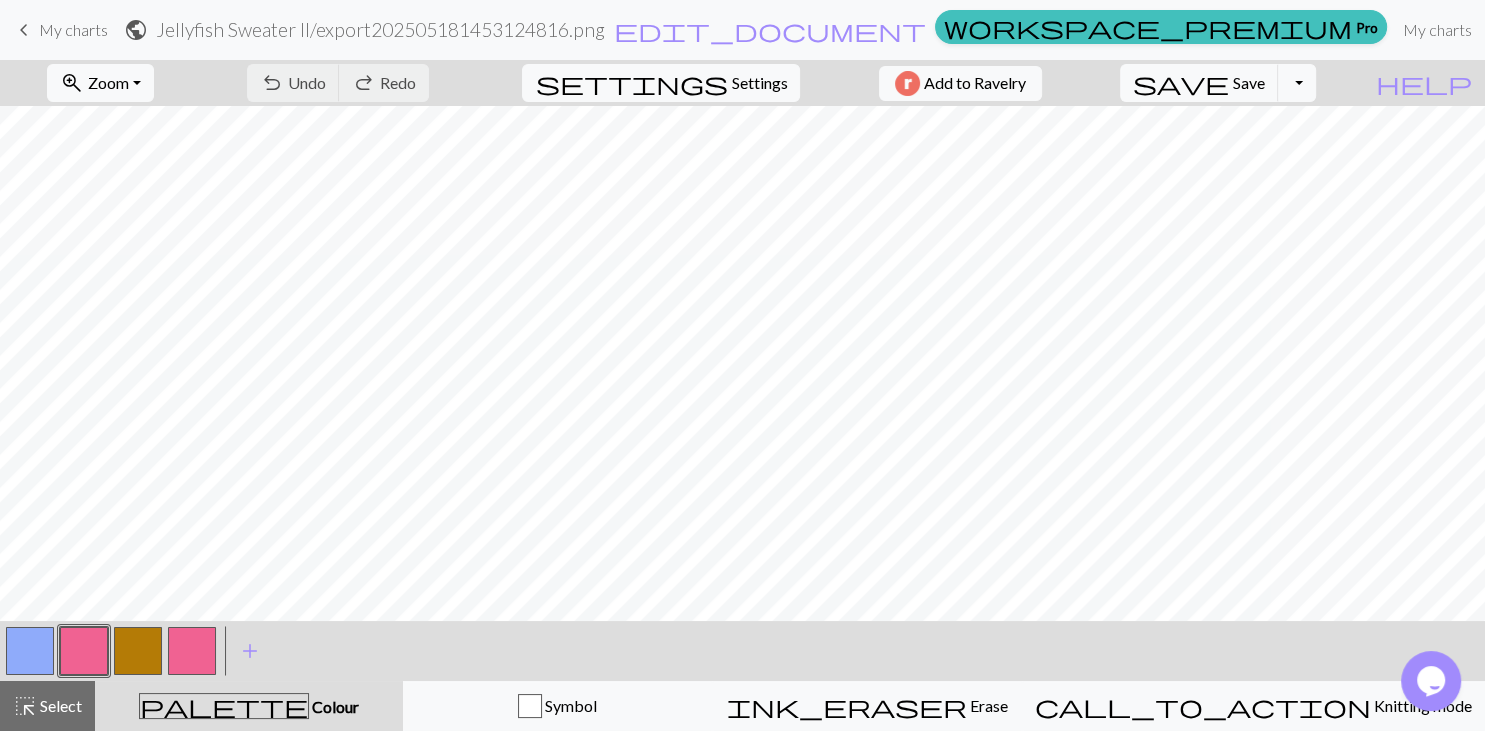 click at bounding box center (30, 651) 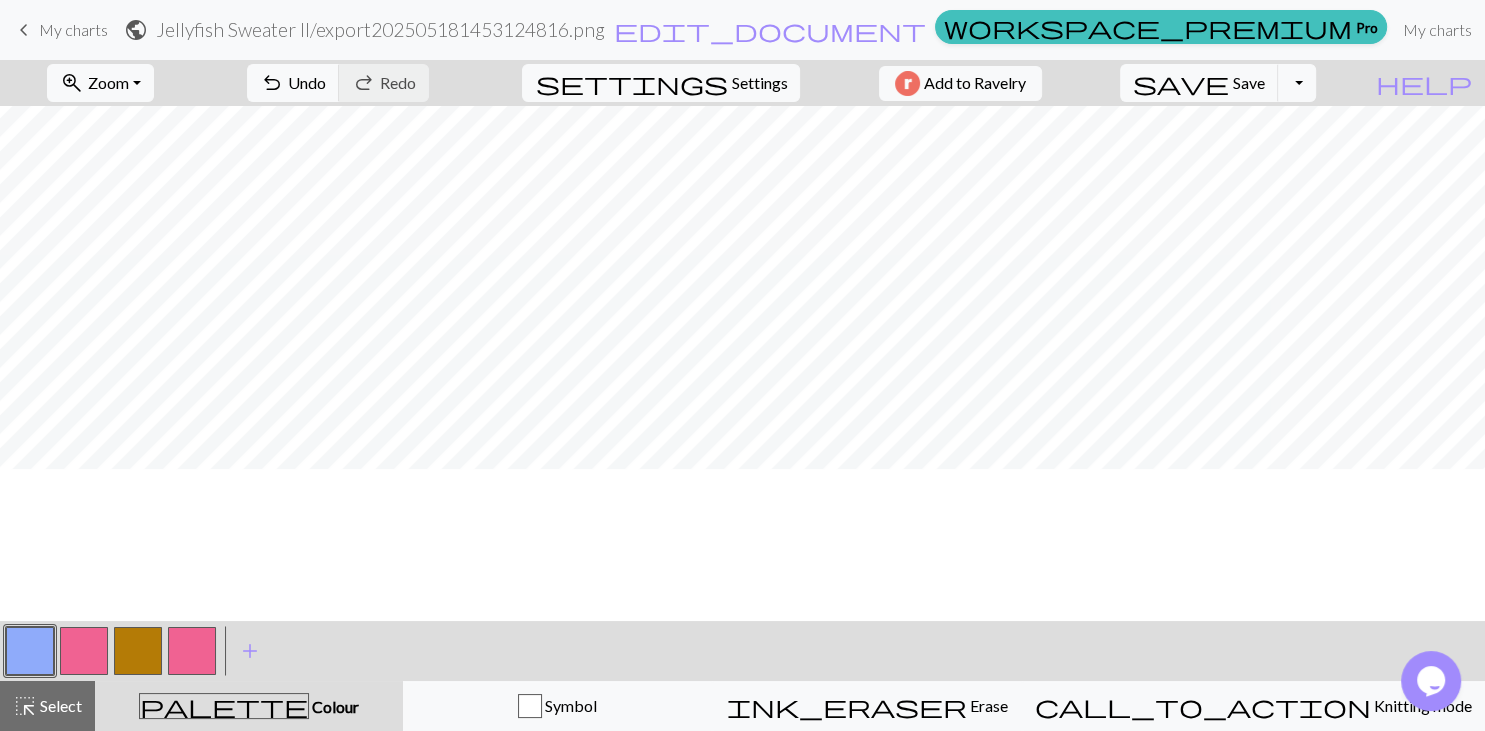 scroll, scrollTop: 0, scrollLeft: 458, axis: horizontal 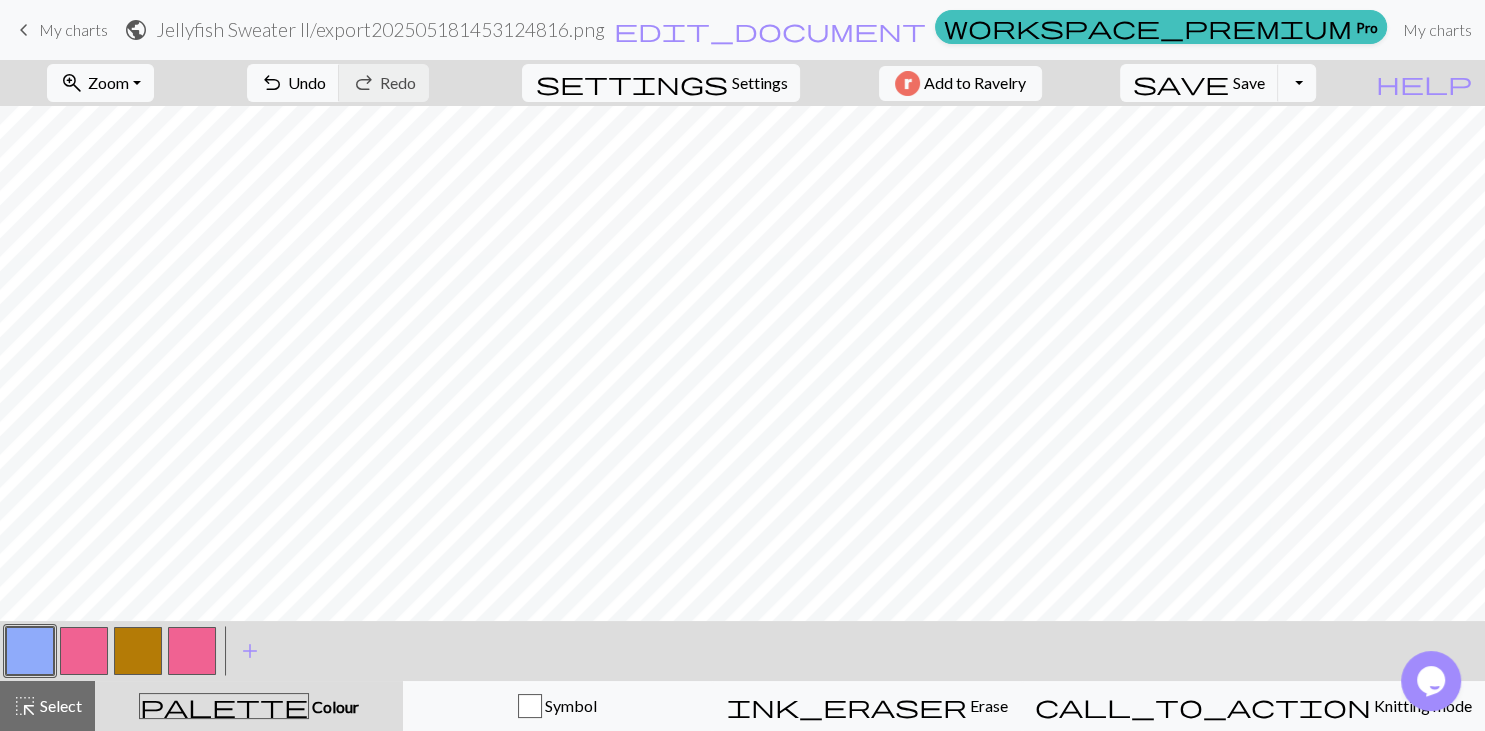 click at bounding box center [84, 651] 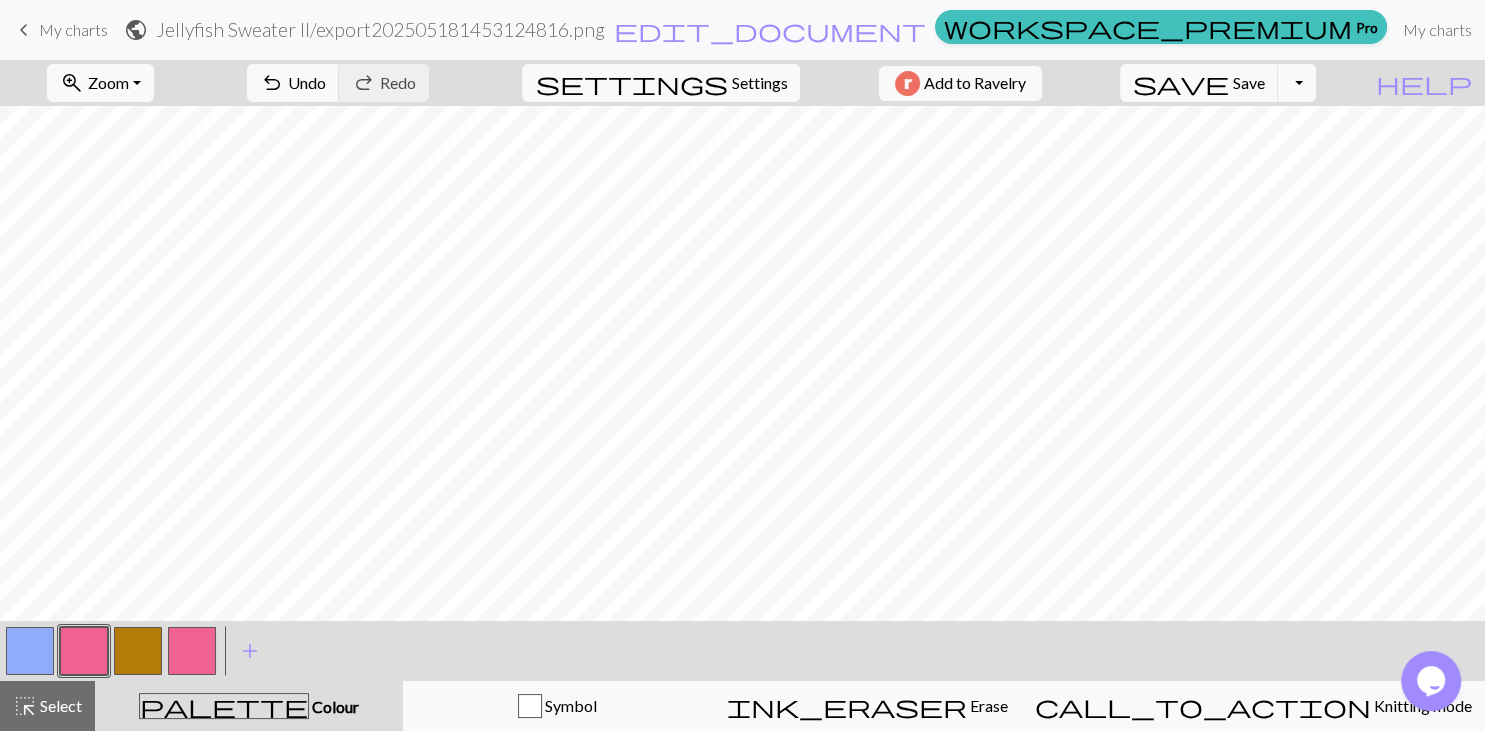 click at bounding box center [30, 651] 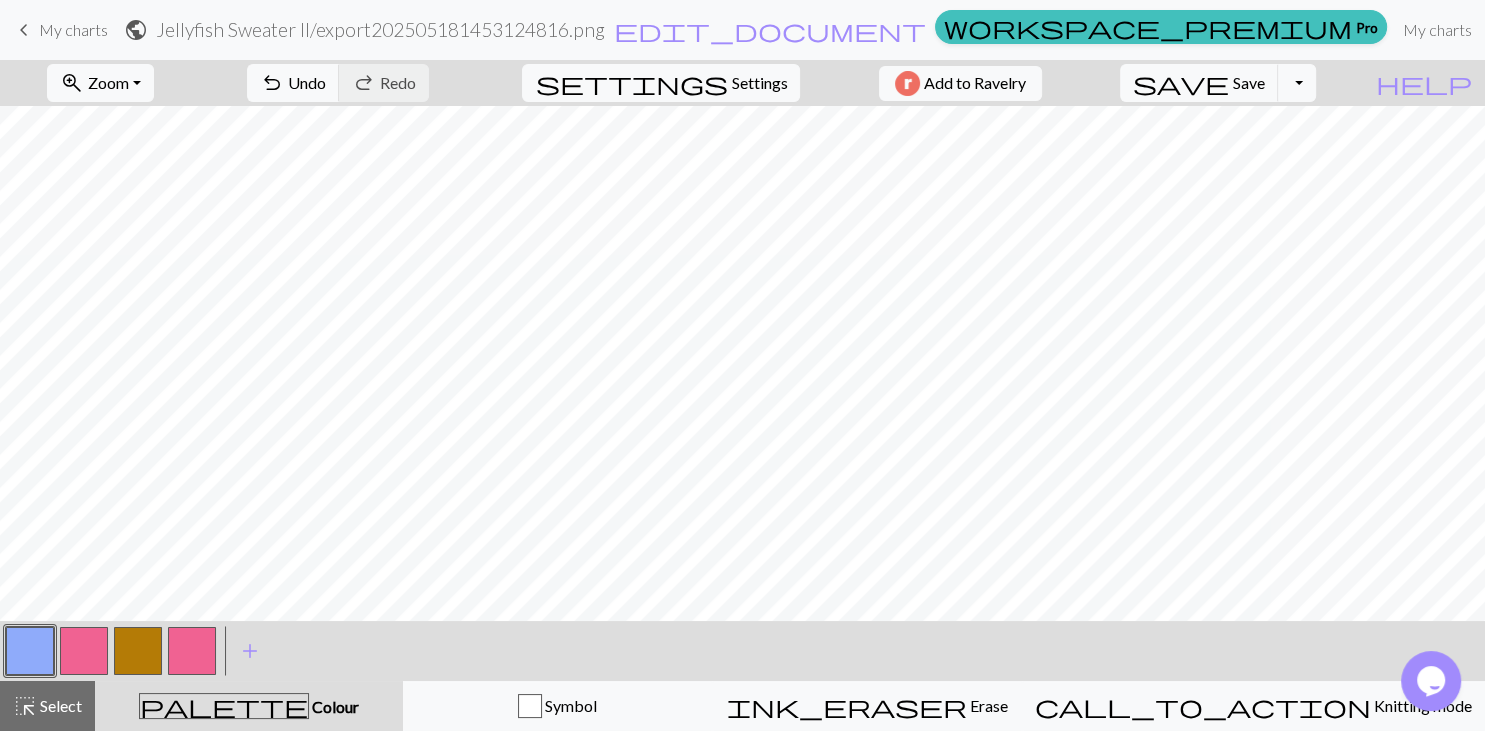 click at bounding box center [84, 651] 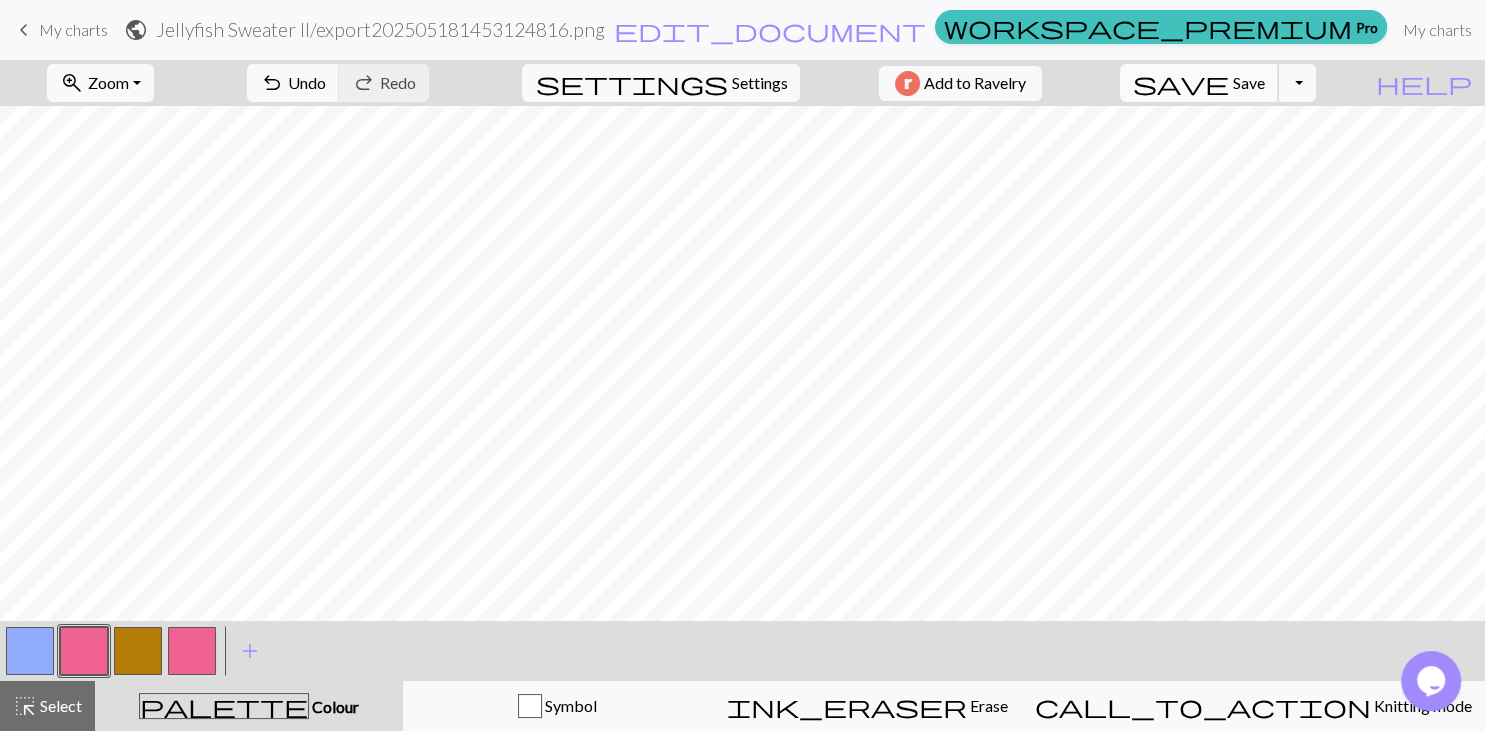 click on "save" at bounding box center [1181, 83] 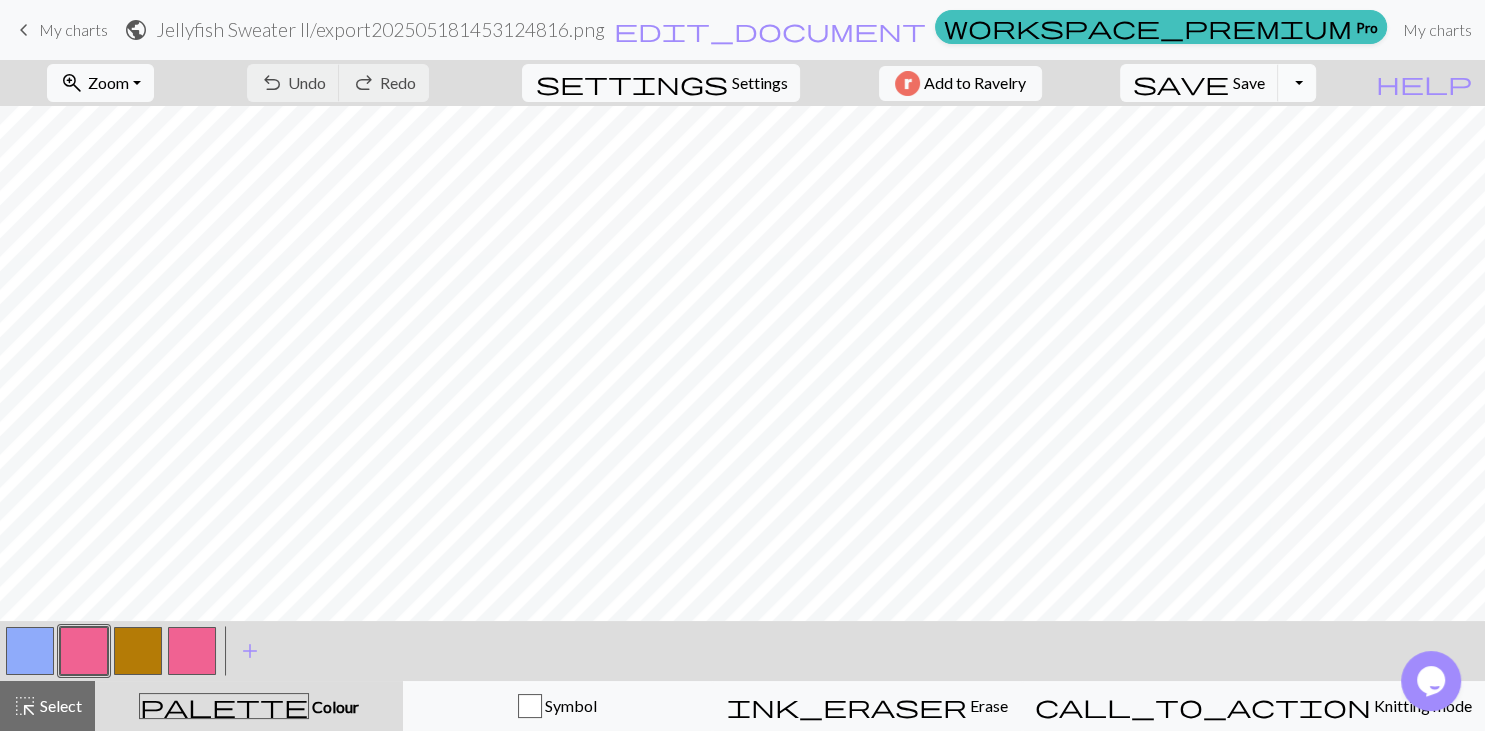 click on "Toggle Dropdown" at bounding box center [1297, 83] 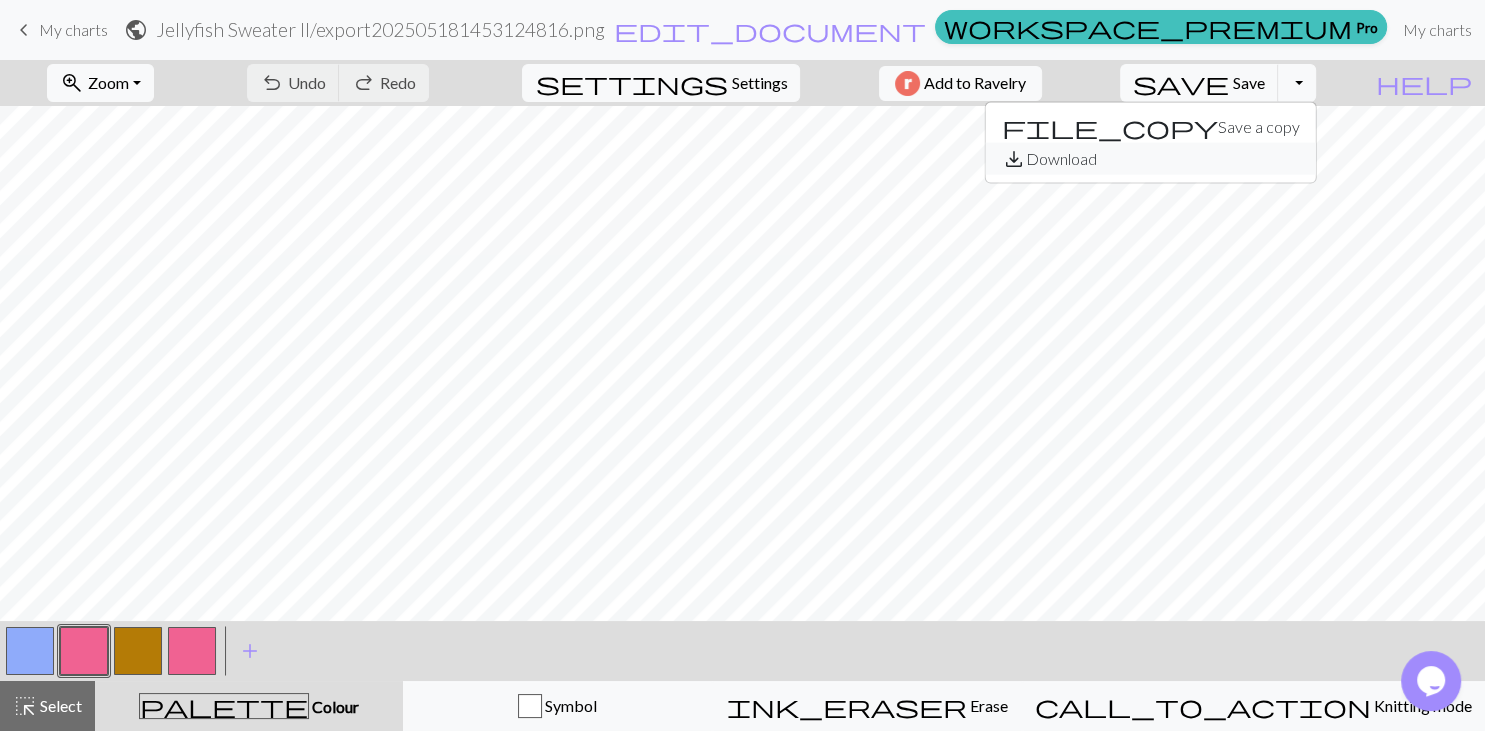 click on "save_alt  Download" at bounding box center (1151, 159) 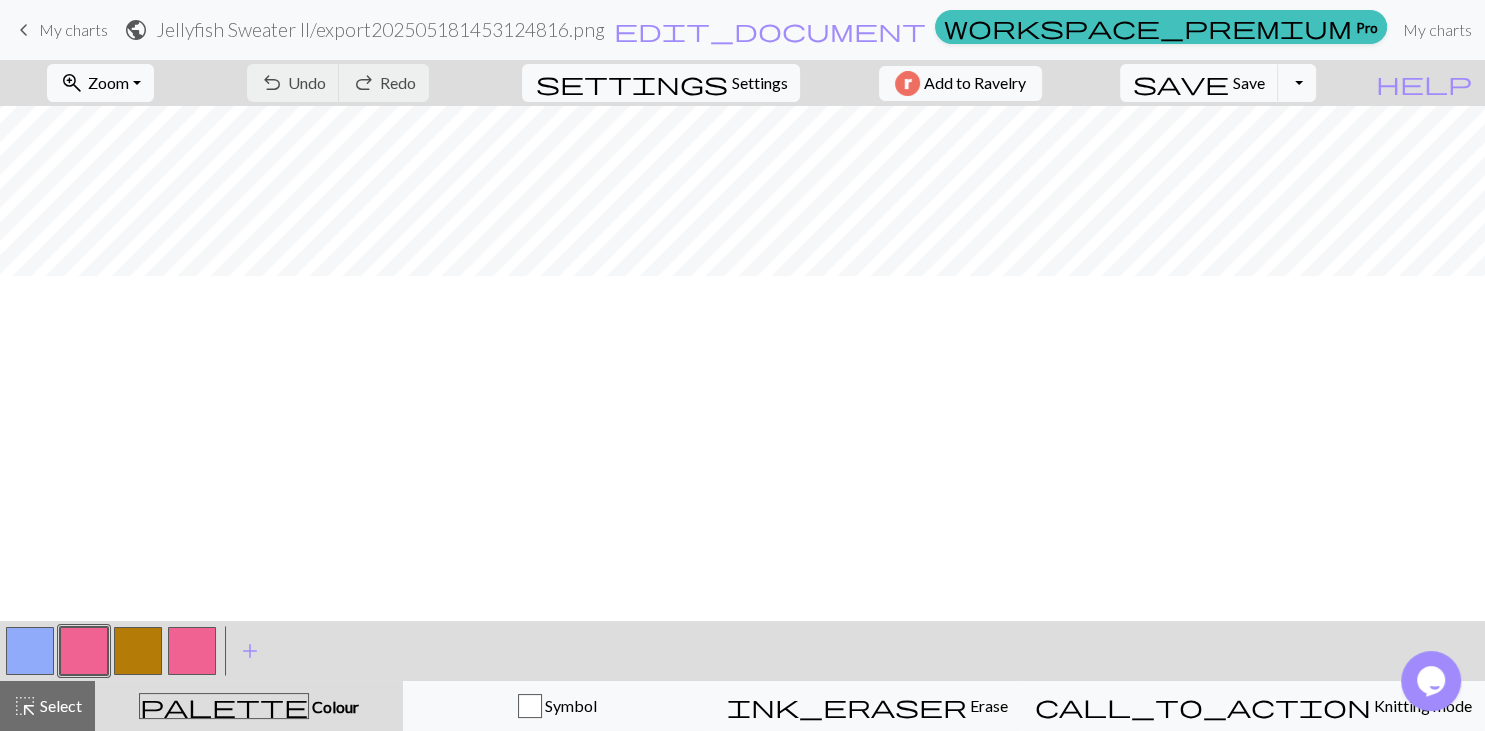 scroll, scrollTop: 0, scrollLeft: 458, axis: horizontal 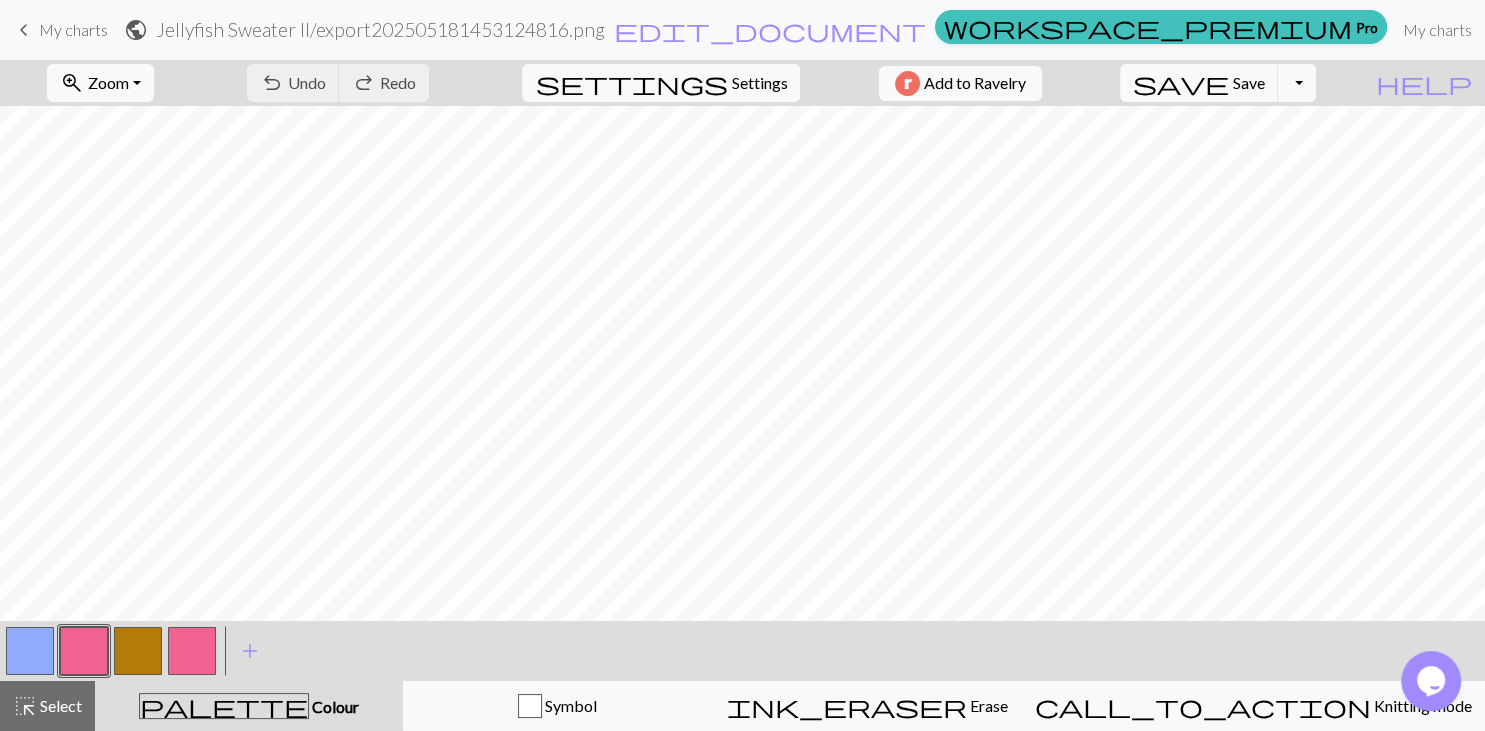 click at bounding box center [30, 651] 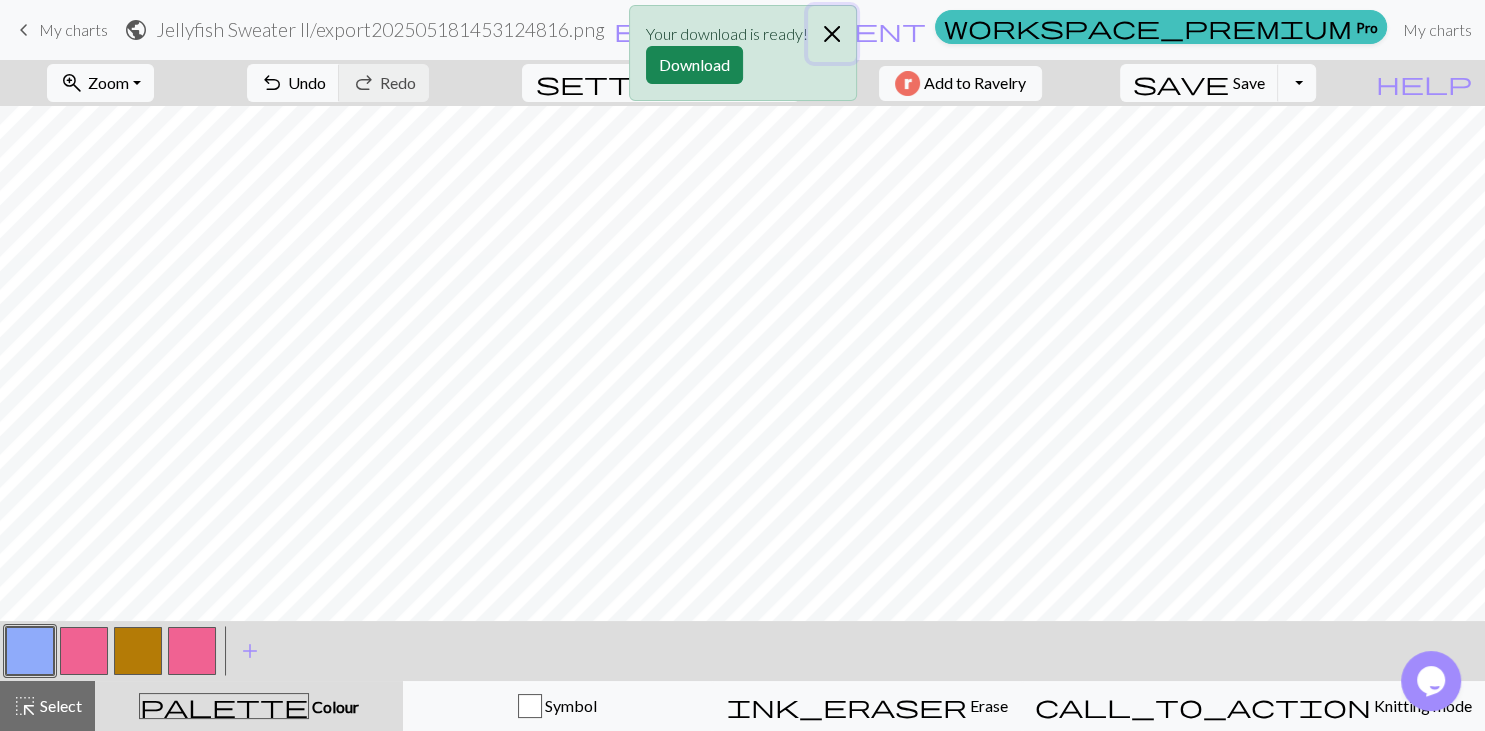click at bounding box center [832, 34] 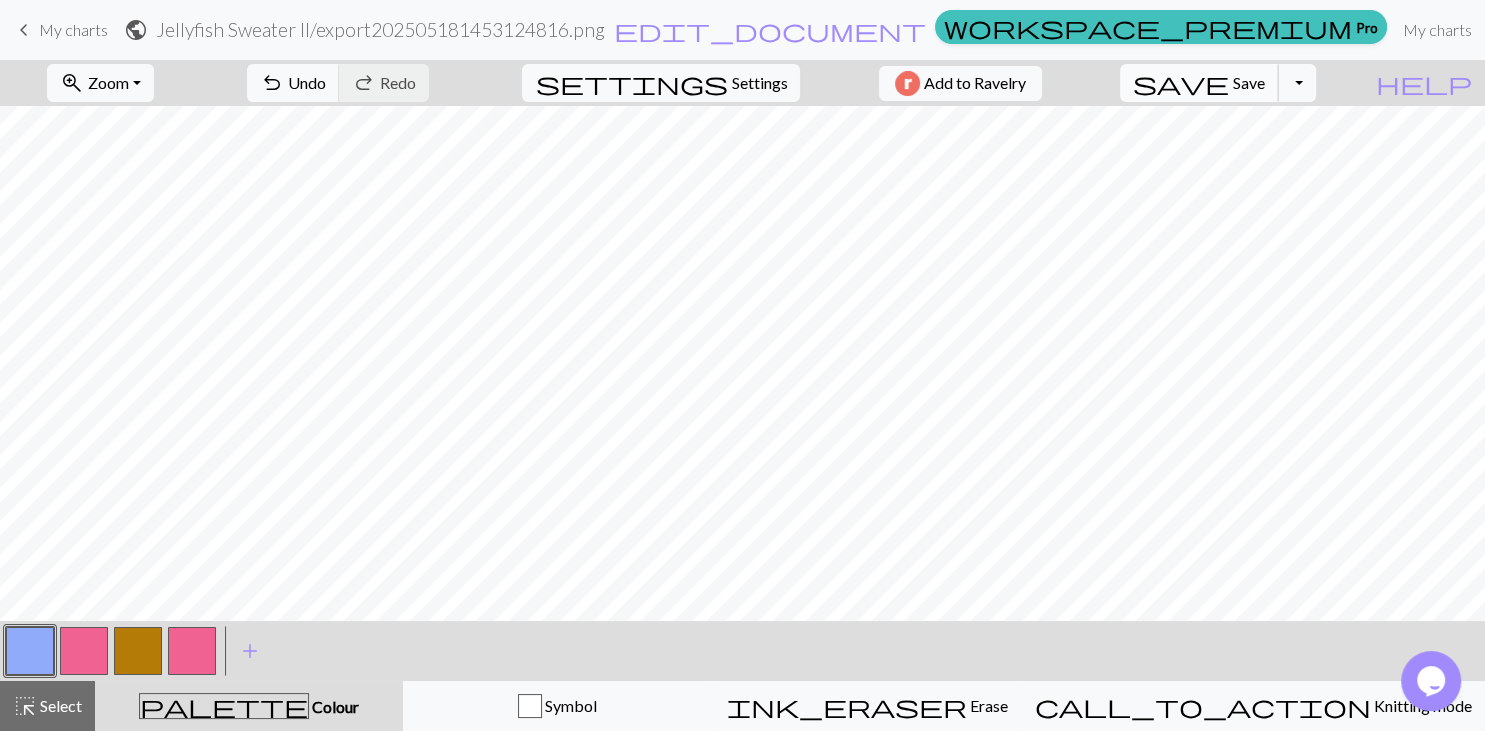 click on "Save" at bounding box center (1249, 82) 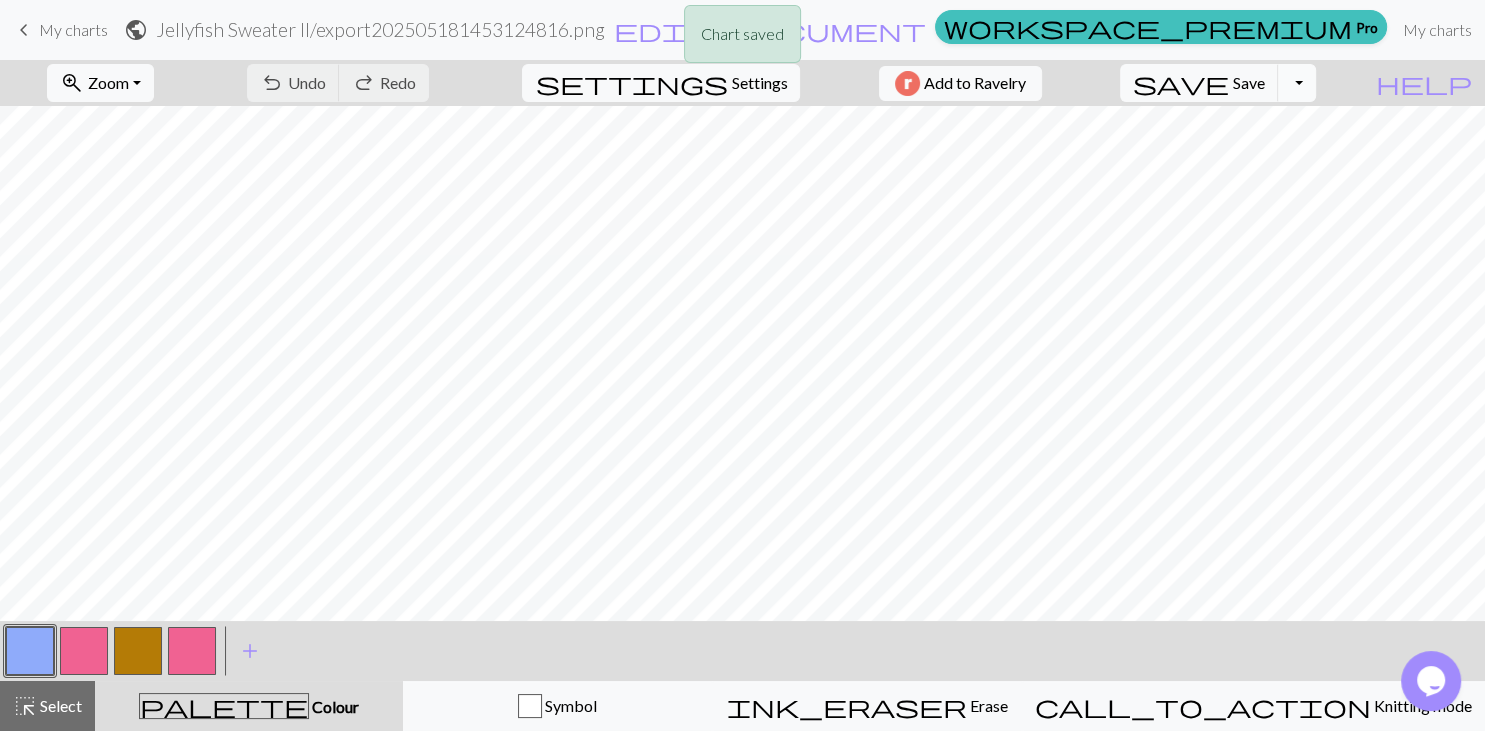 click on "Toggle Dropdown" at bounding box center (1297, 83) 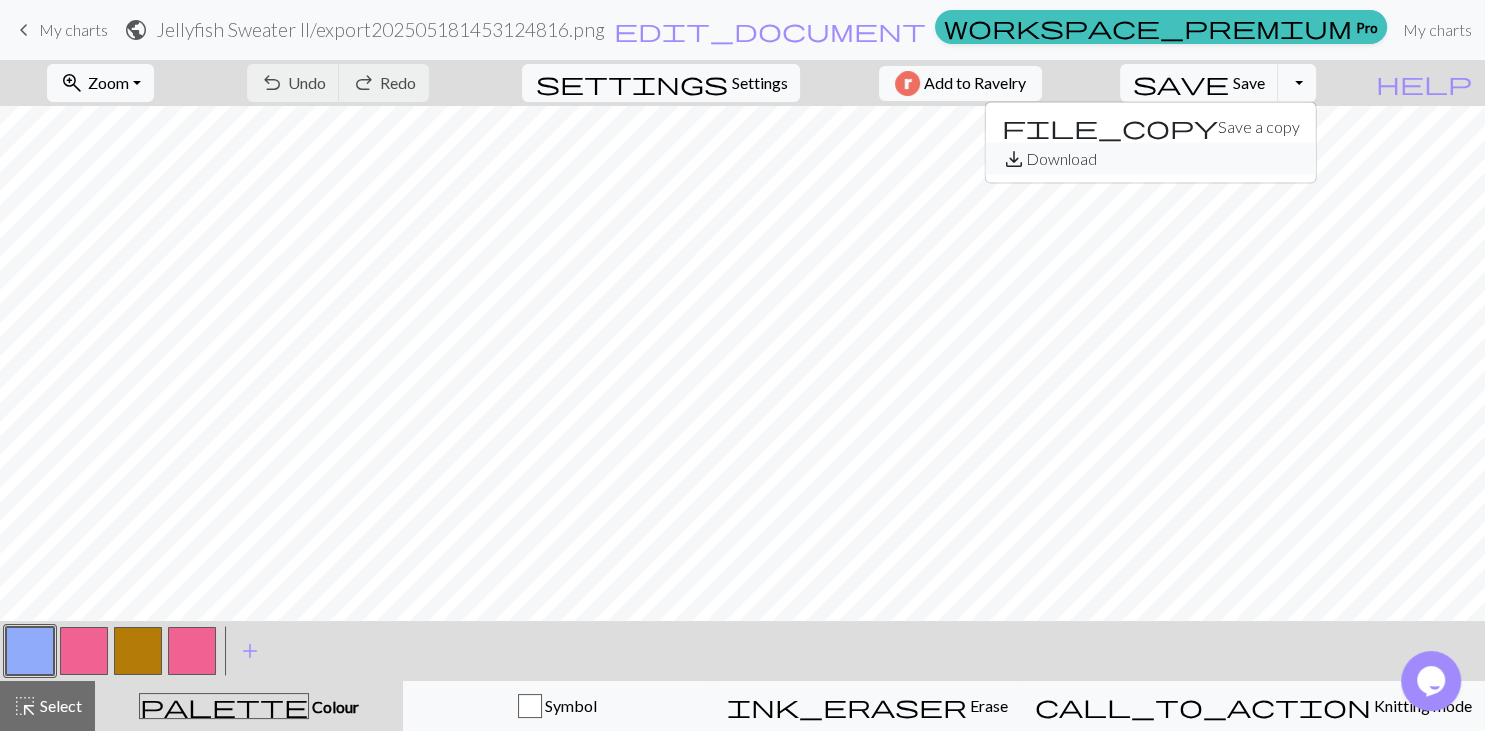 click on "save_alt  Download" at bounding box center [1151, 159] 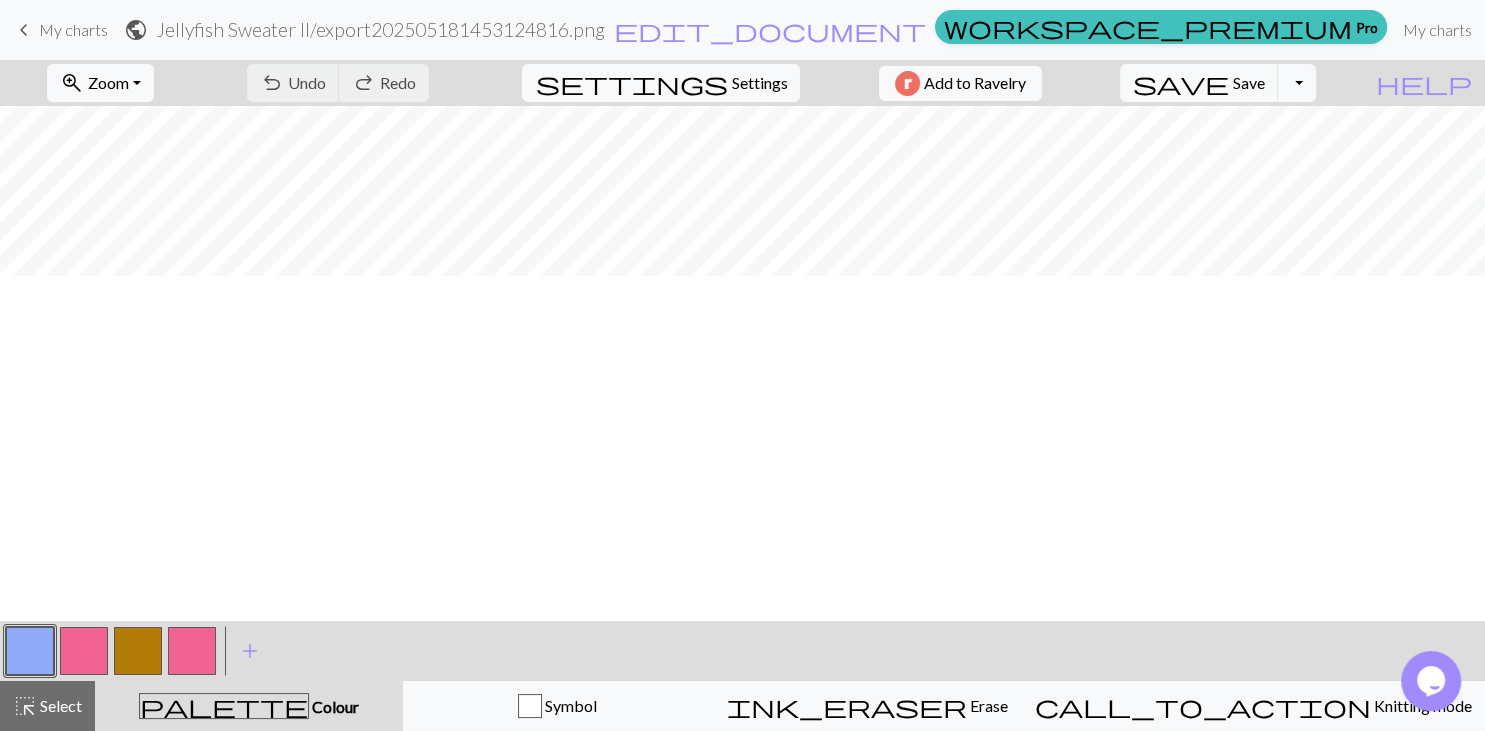 scroll, scrollTop: 0, scrollLeft: 458, axis: horizontal 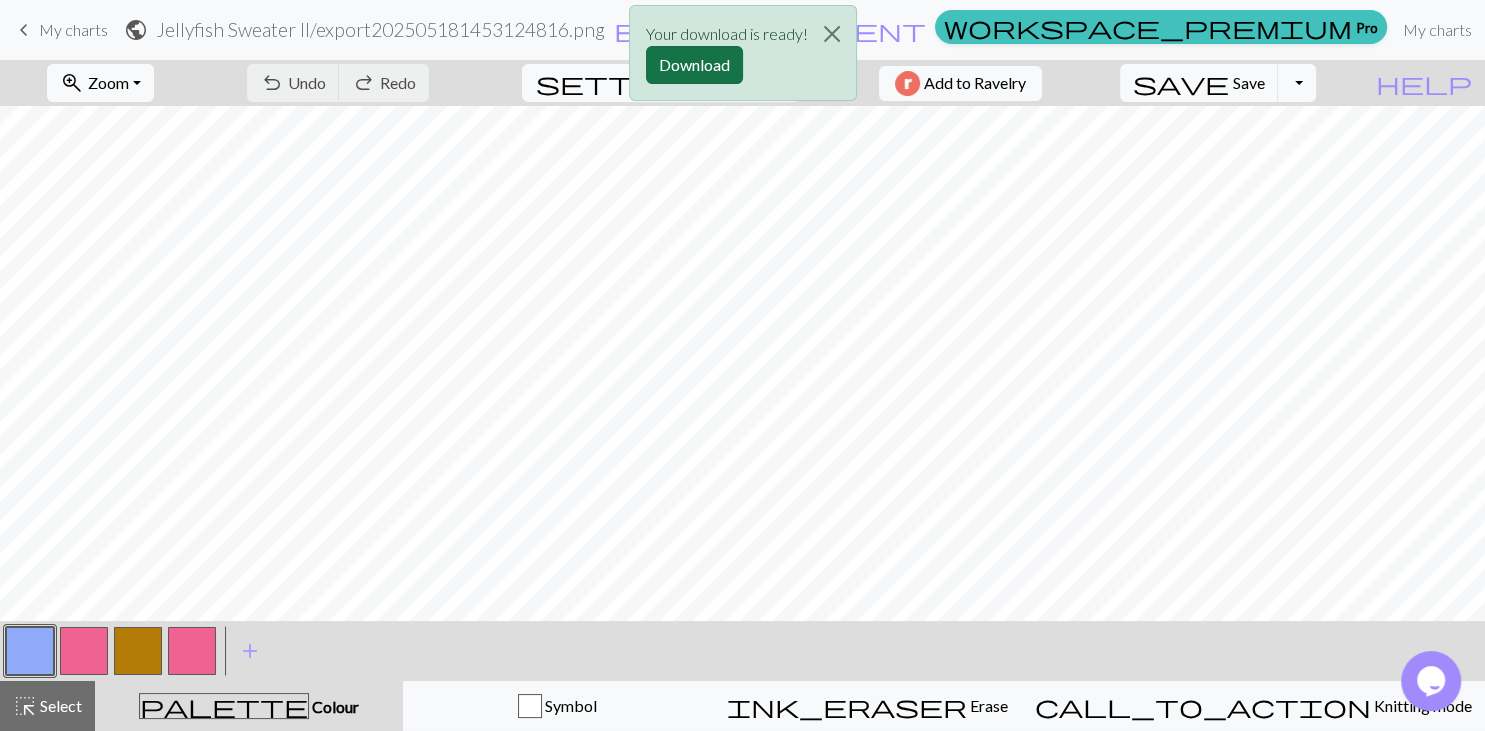 click on "Download" at bounding box center (694, 65) 